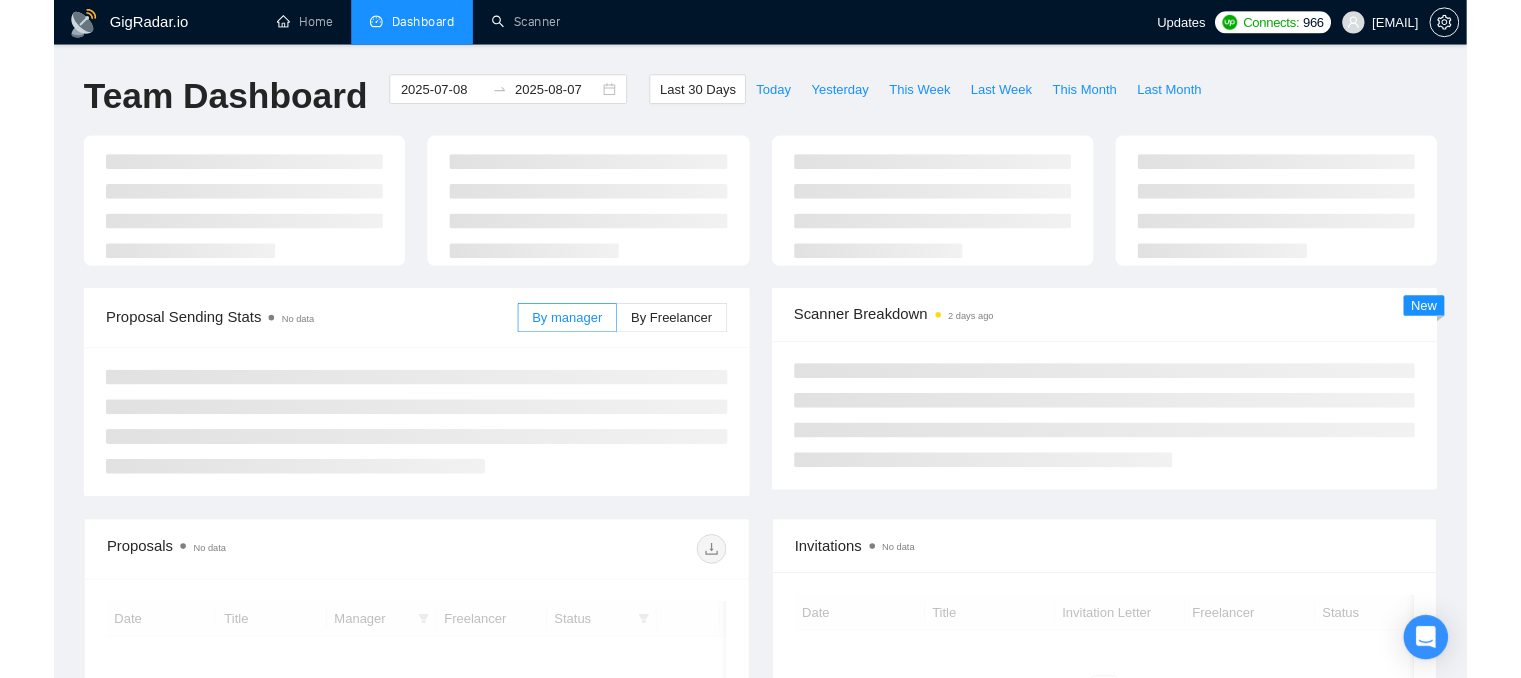 scroll, scrollTop: 0, scrollLeft: 0, axis: both 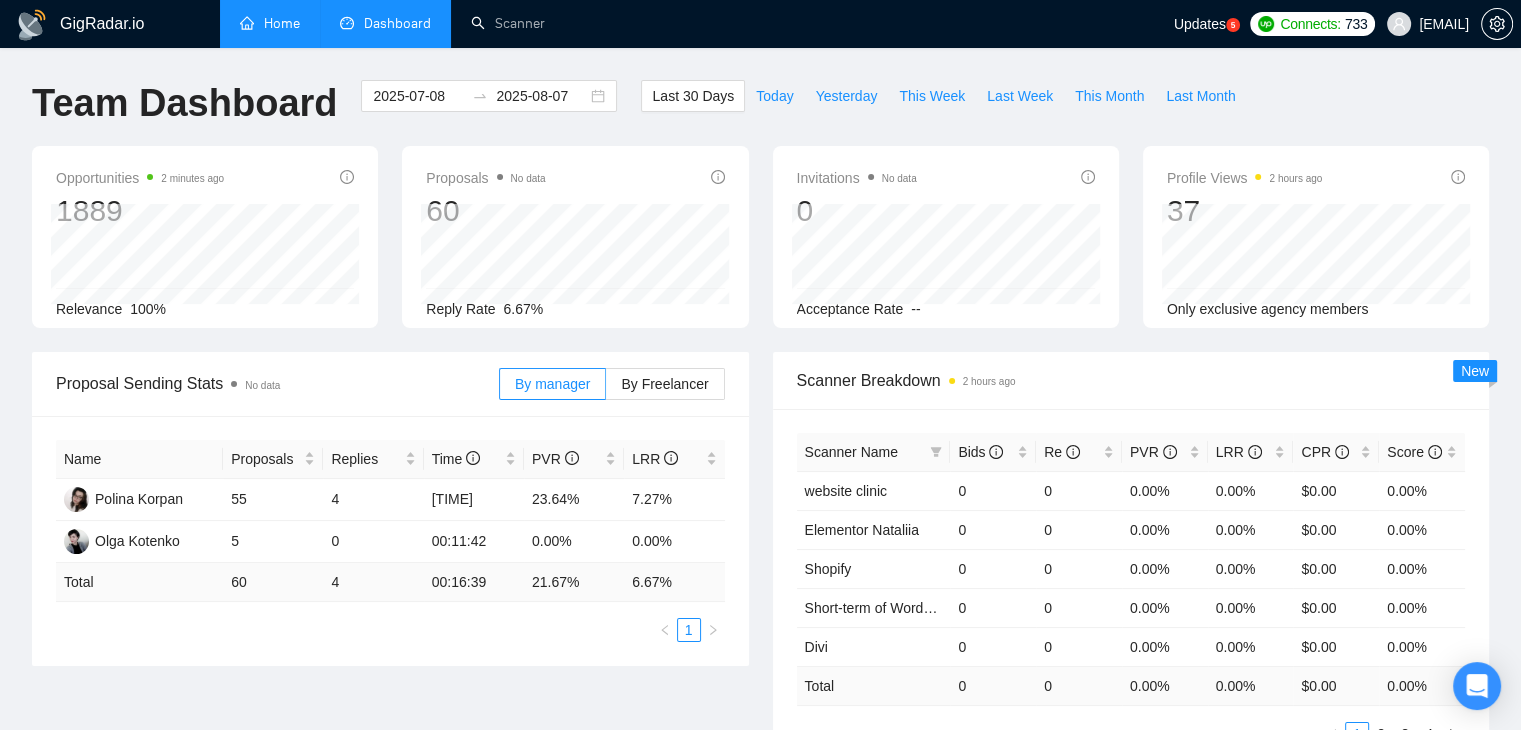 click on "Home" at bounding box center [270, 23] 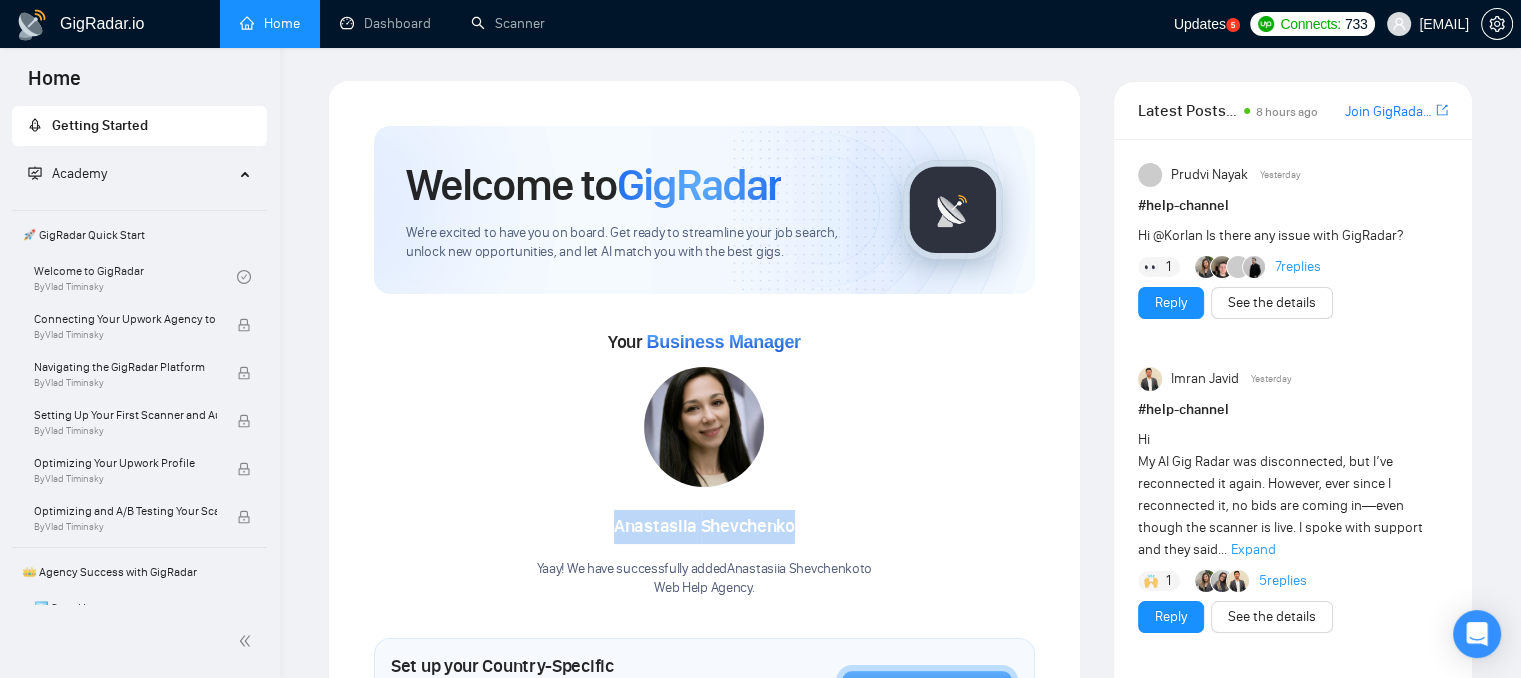 drag, startPoint x: 616, startPoint y: 521, endPoint x: 809, endPoint y: 537, distance: 193.66208 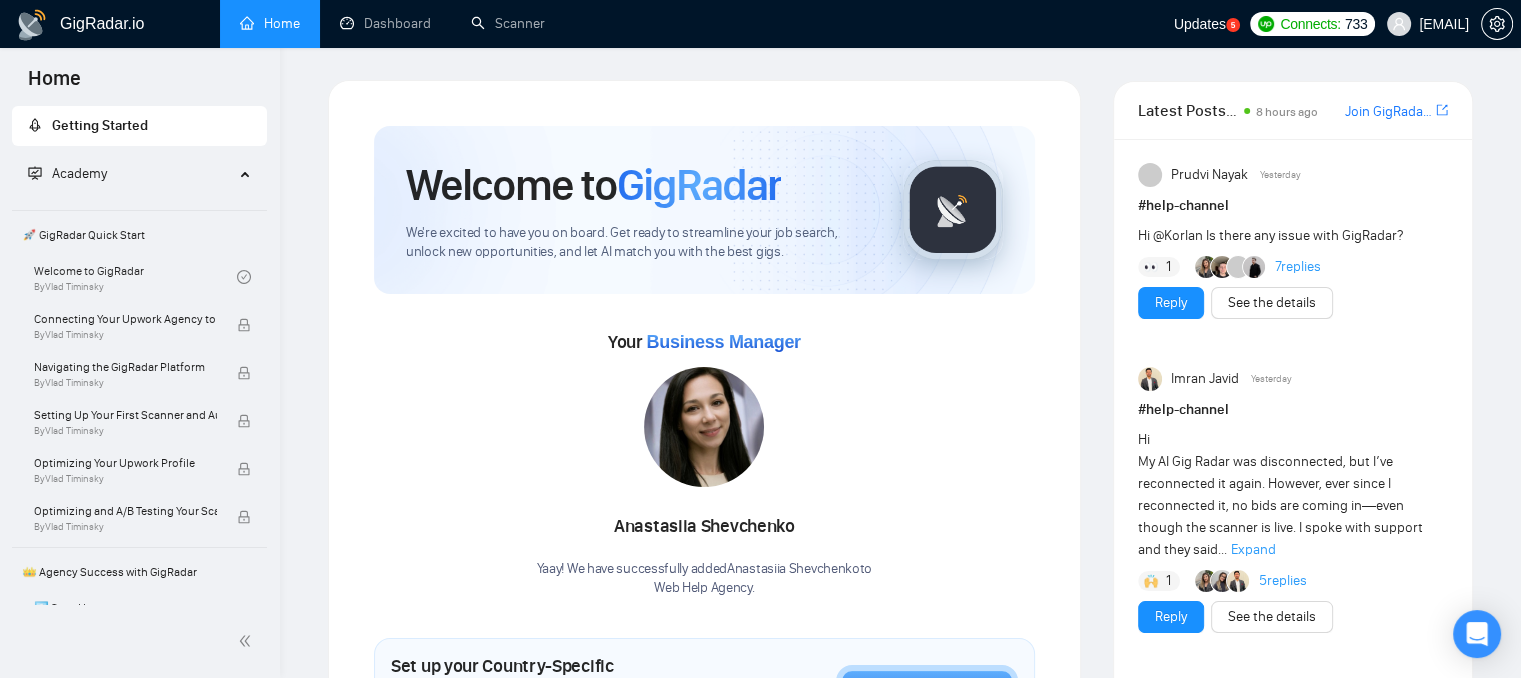 click on "[FIRST]   [LAST] Yaay! We have successfully added  [FIRST] [LAST]  to   Web Help Agency ." at bounding box center (705, 482) 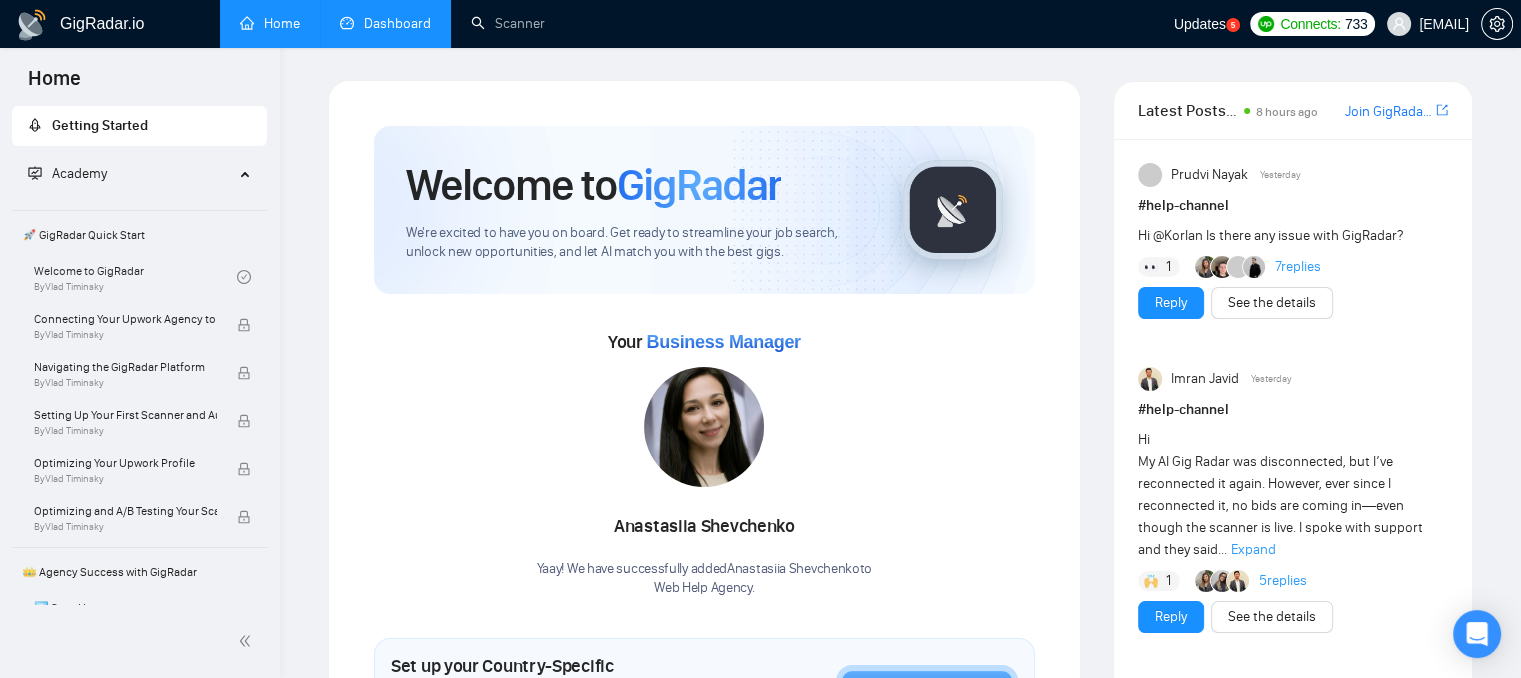 click on "Dashboard" at bounding box center [385, 23] 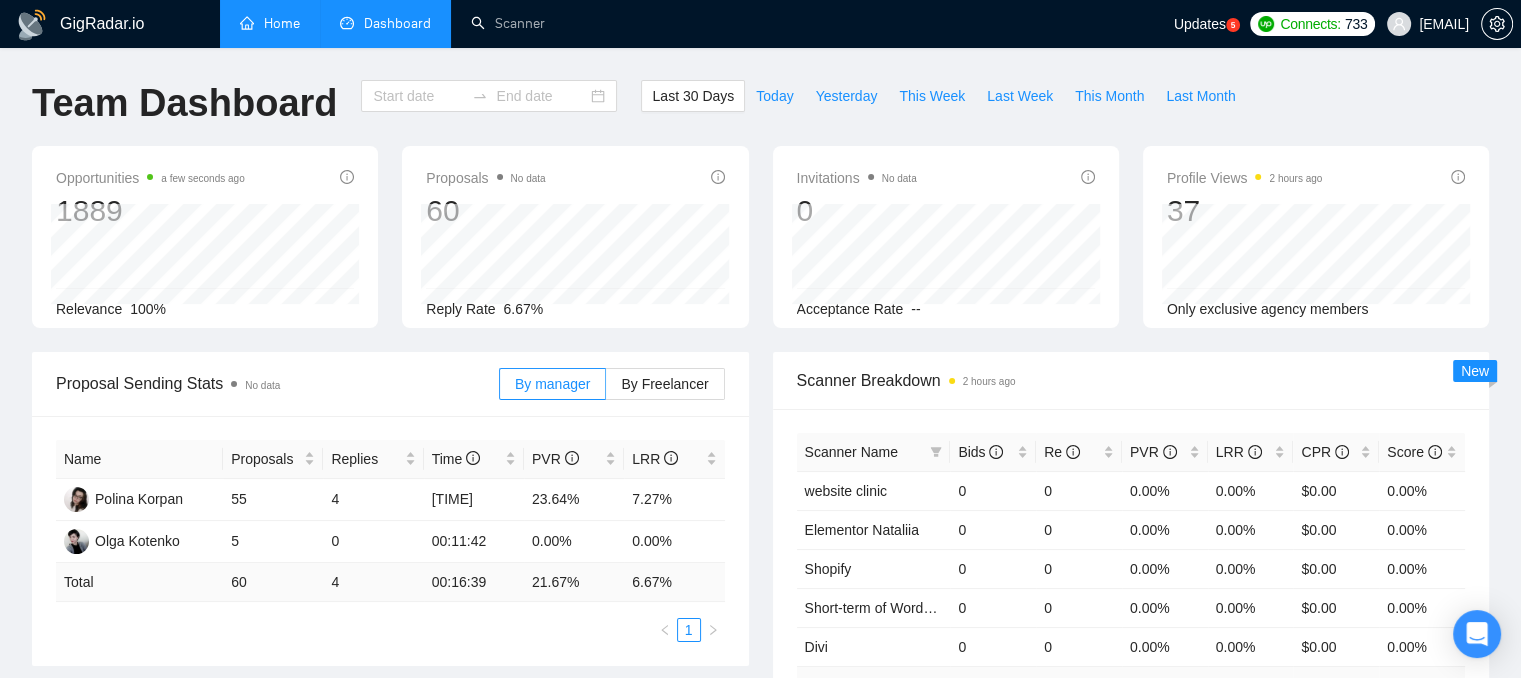 type on "2025-07-08" 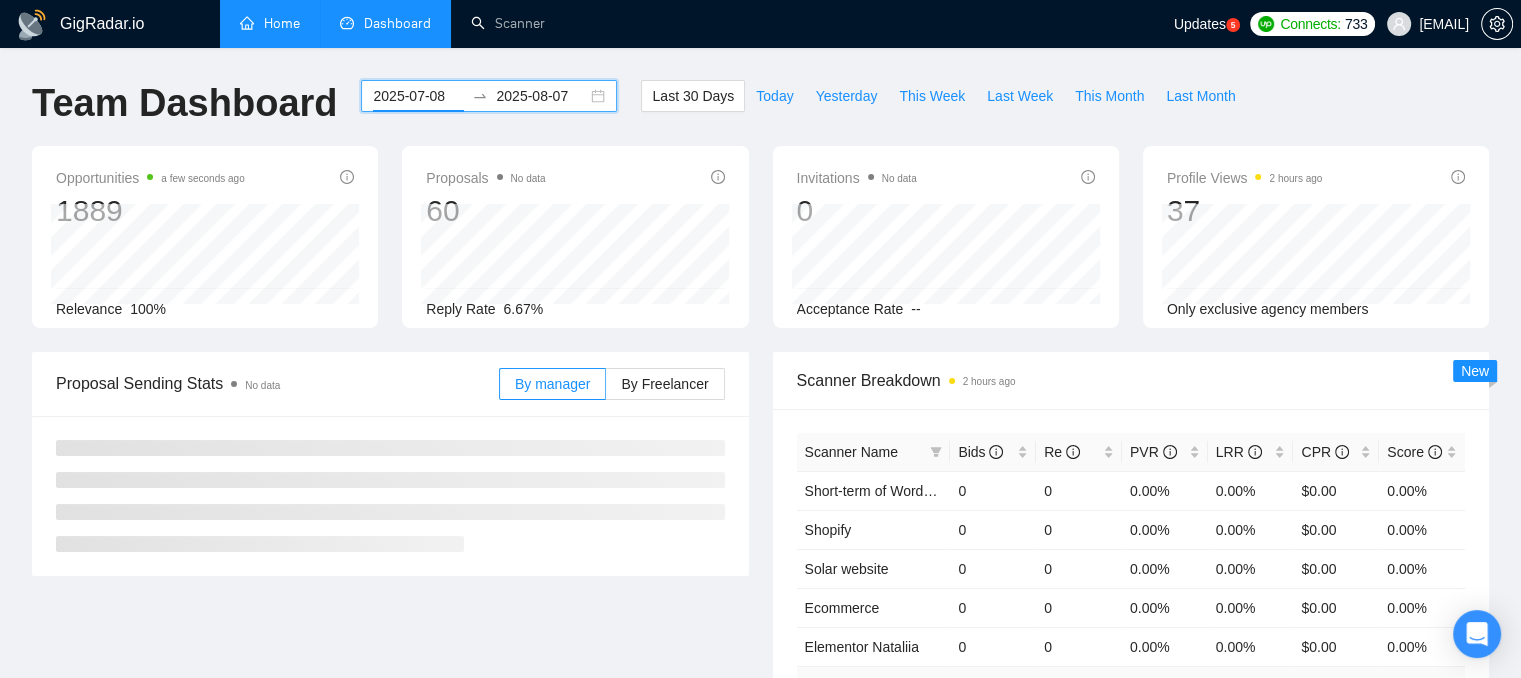 click on "2025-07-08" at bounding box center [418, 96] 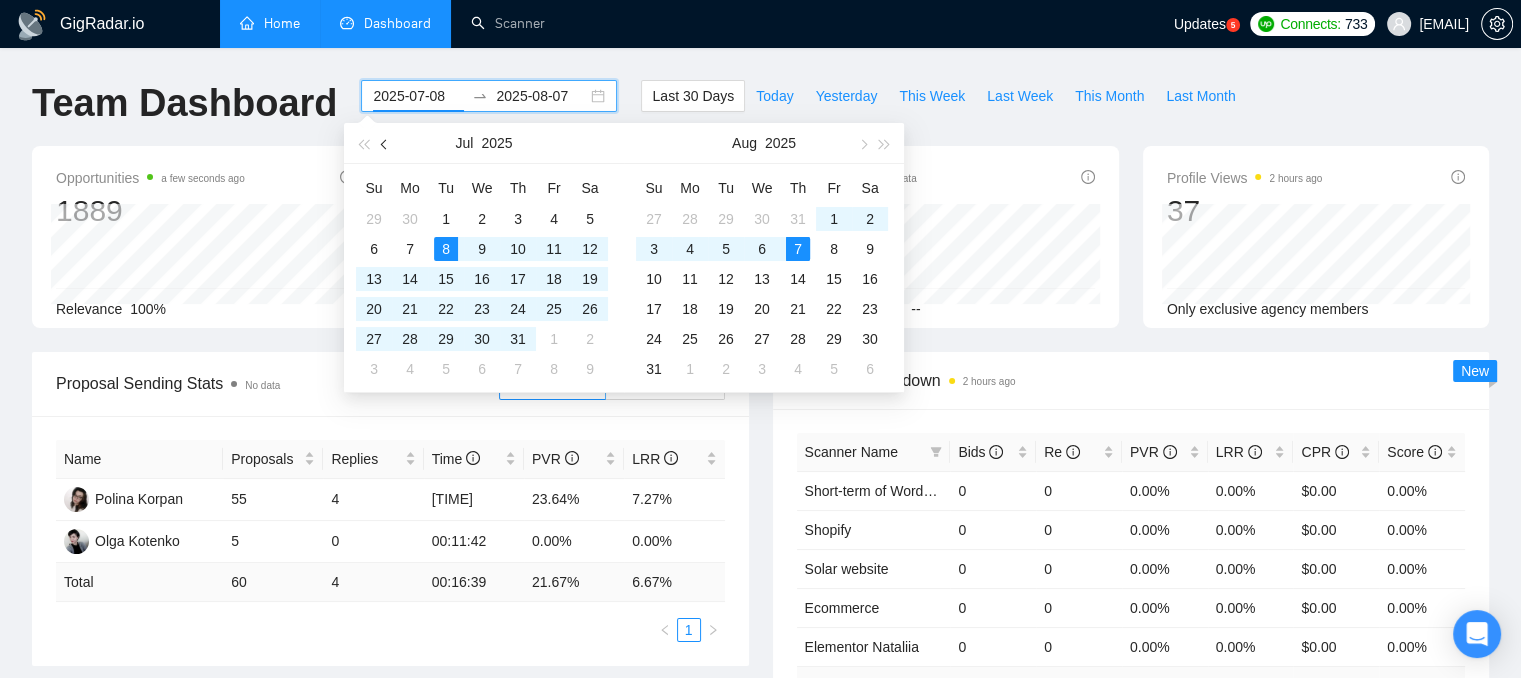 click at bounding box center [386, 144] 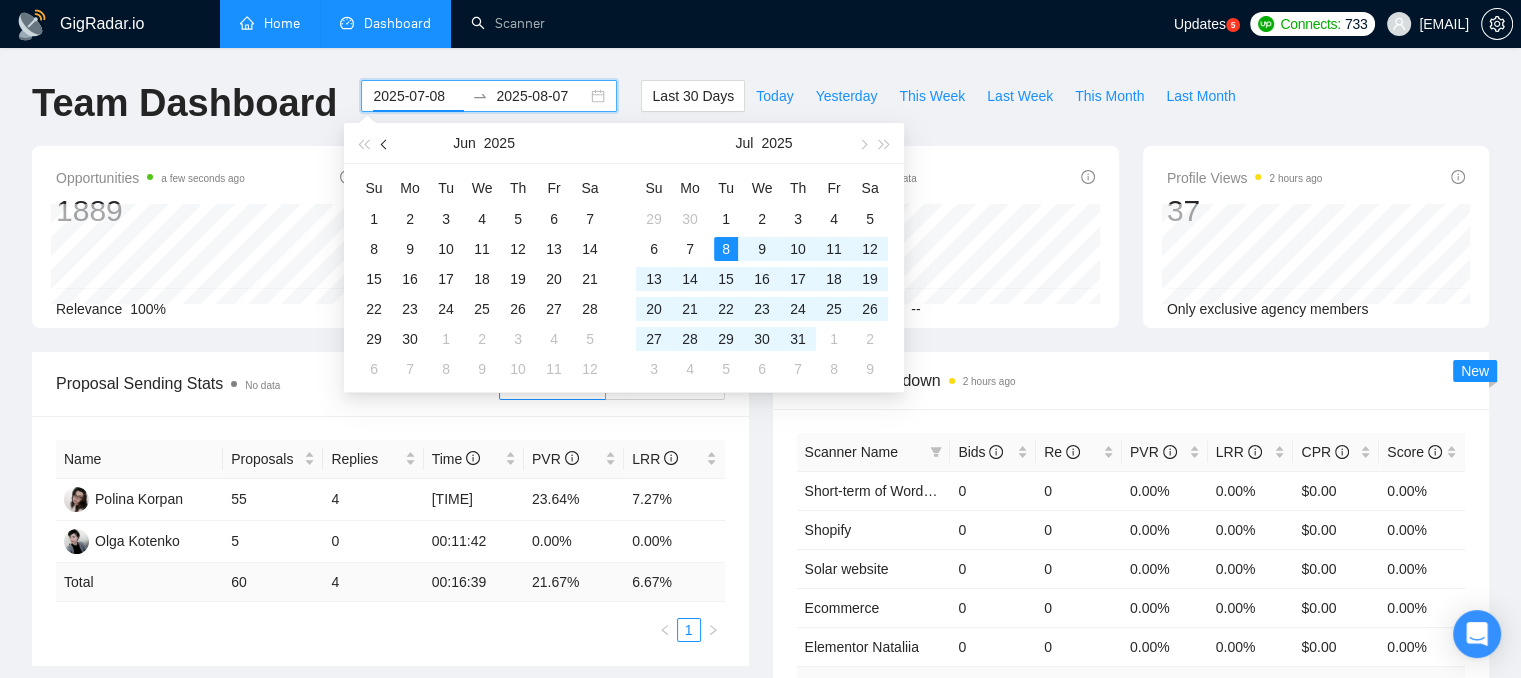 click at bounding box center (386, 144) 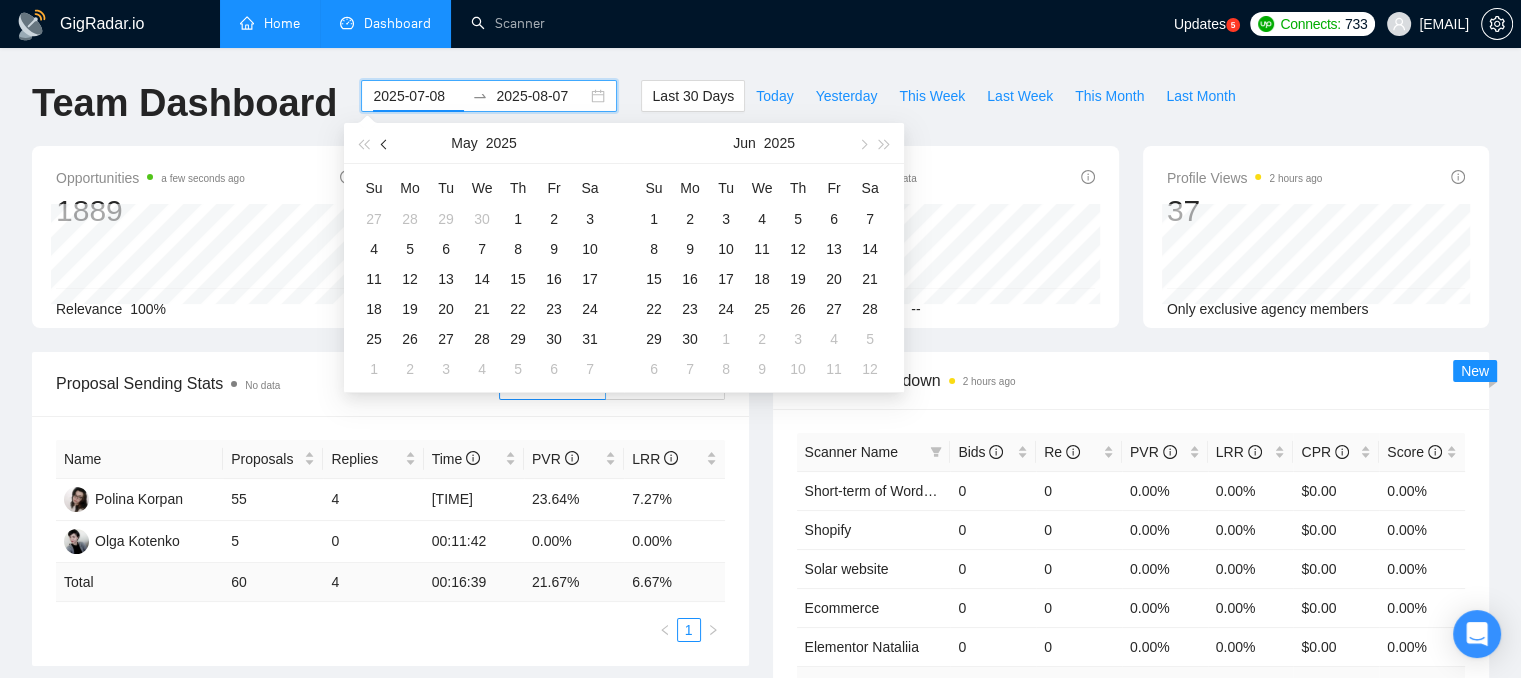 click at bounding box center (386, 144) 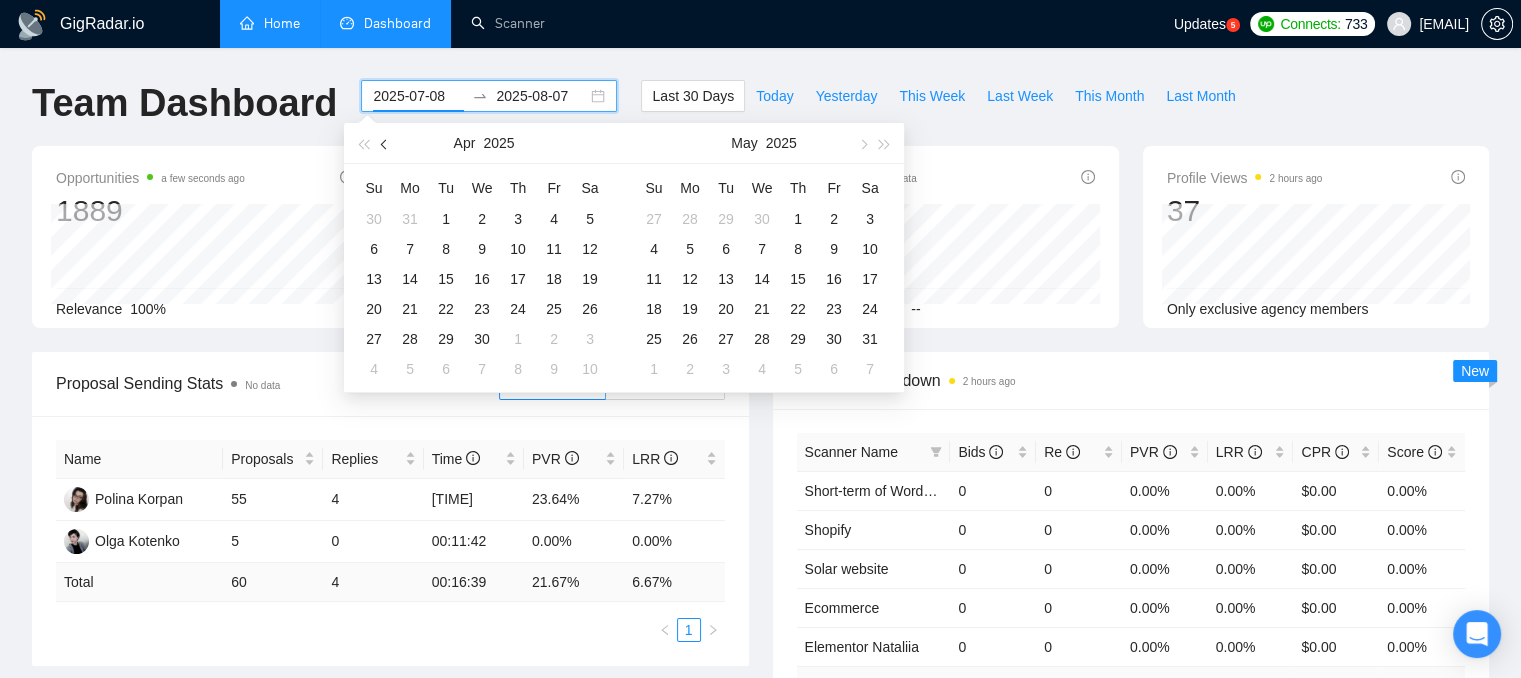 click at bounding box center [386, 144] 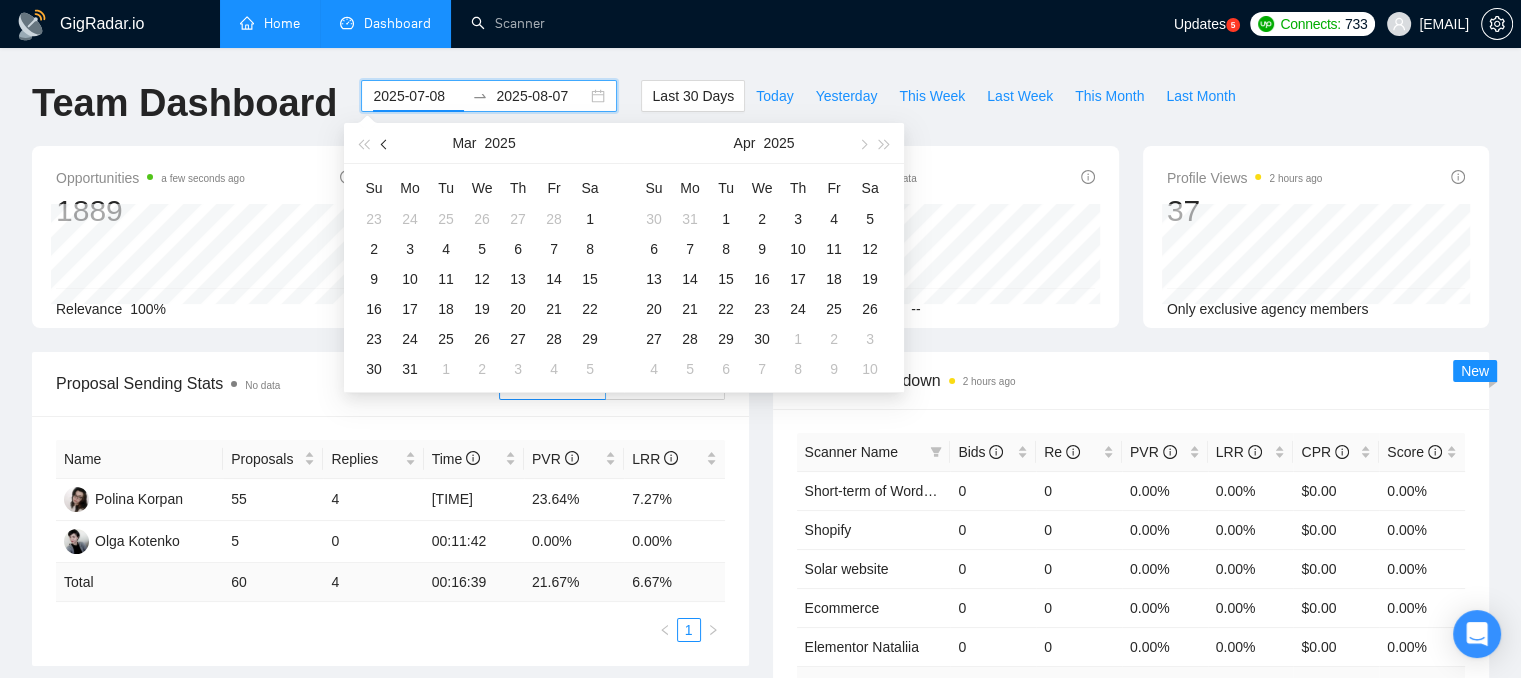 click at bounding box center [386, 144] 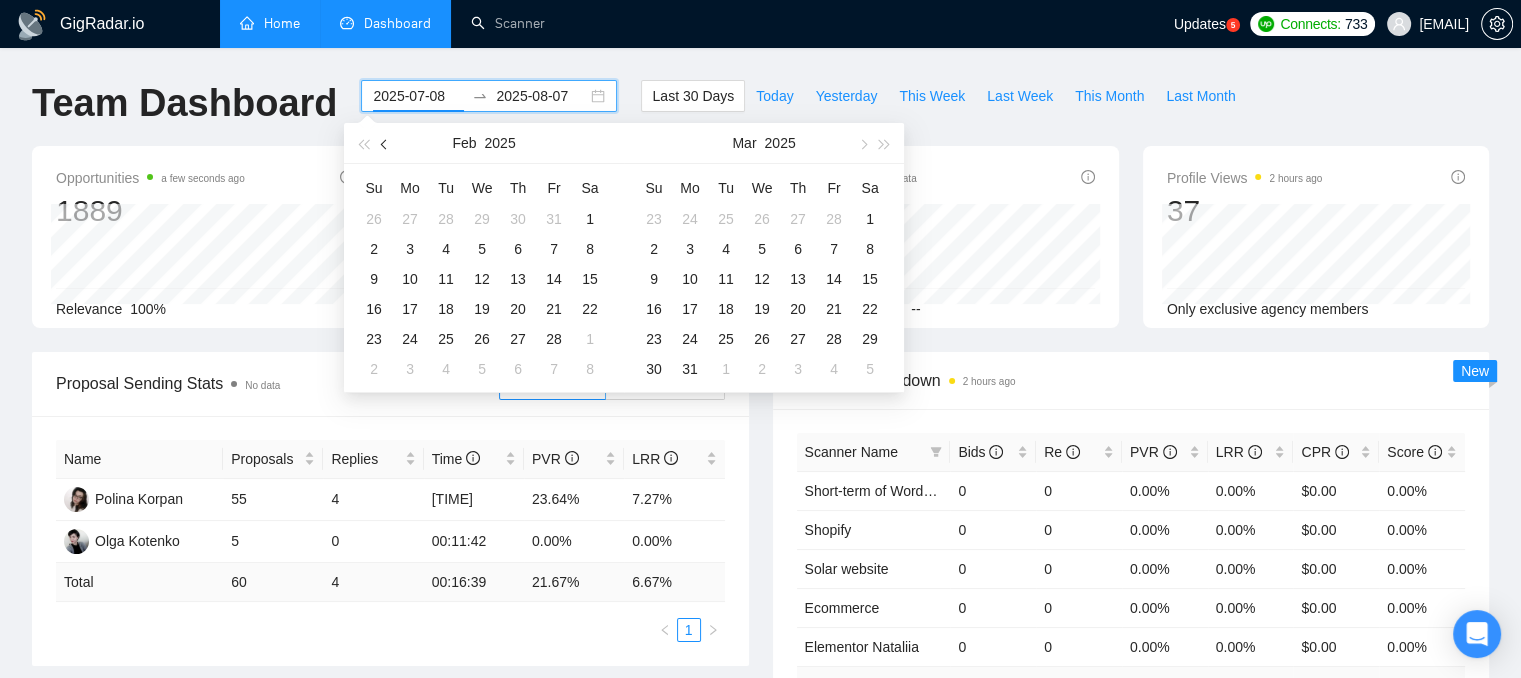 click at bounding box center [385, 143] 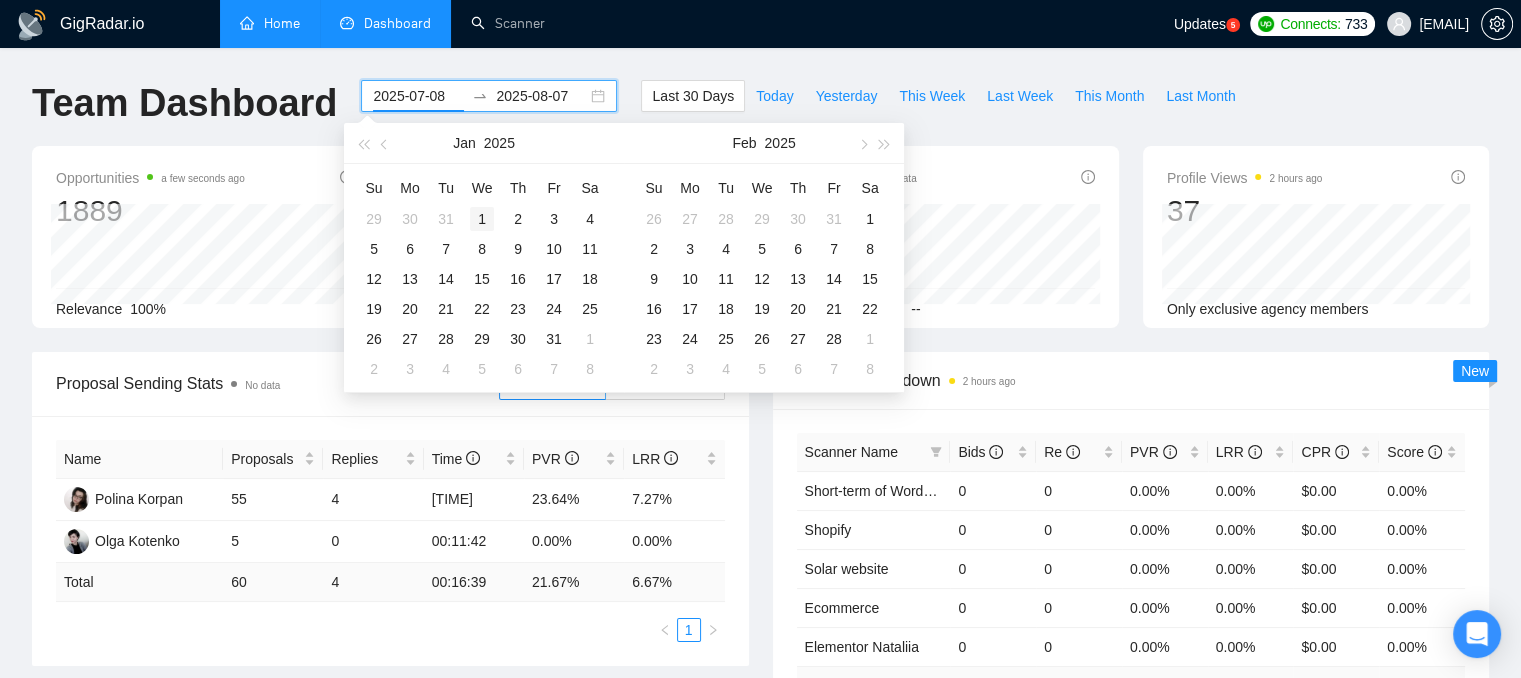 type on "[DATE]" 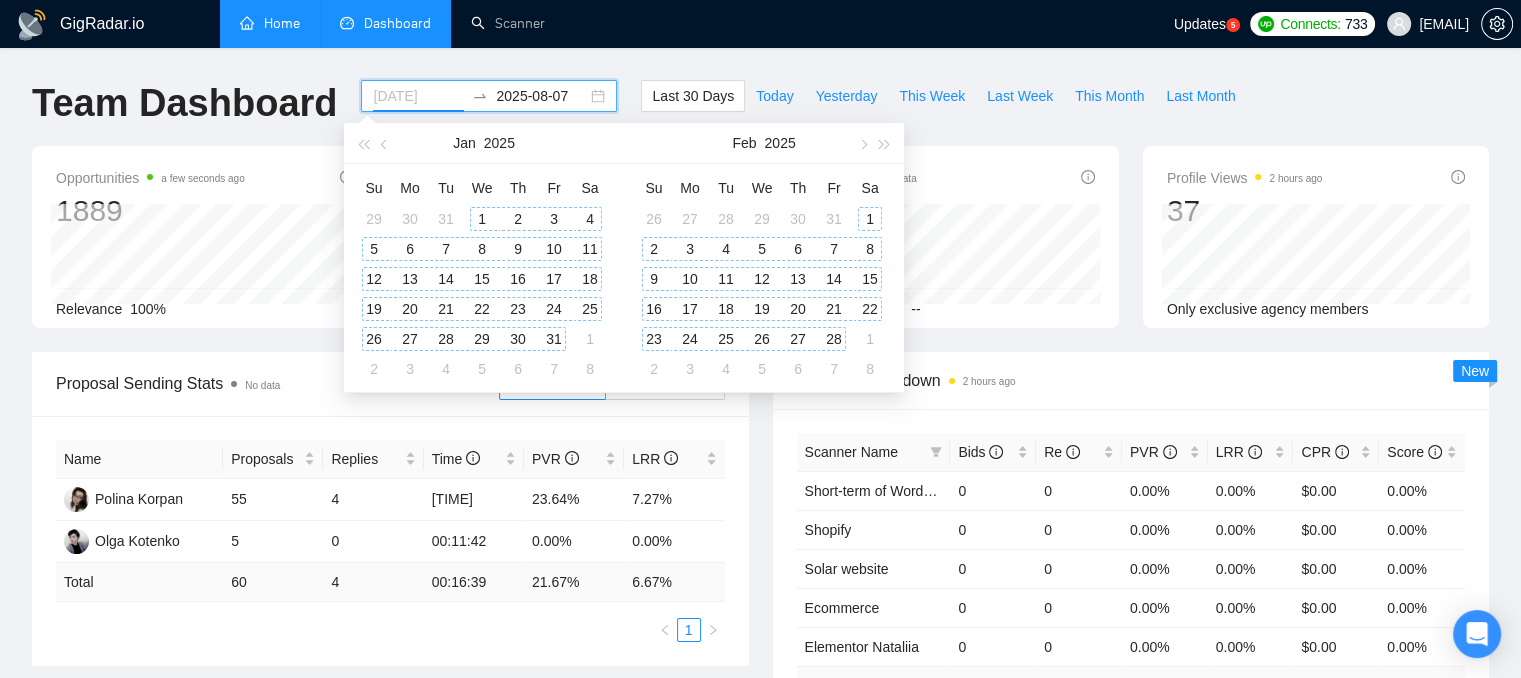 click on "1" at bounding box center (482, 219) 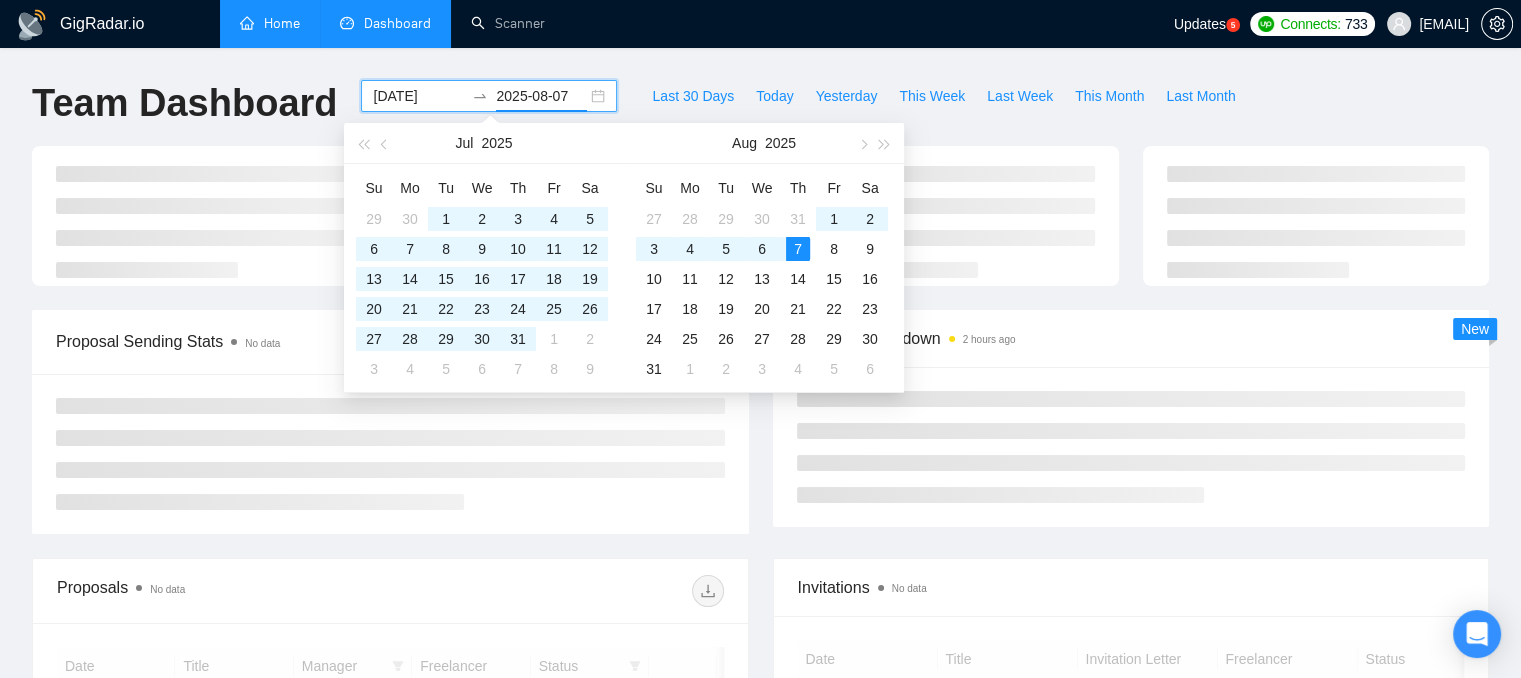 click on "GigRadar.io Home Dashboard Scanner Updates
5
Connects: 733[EMAIL] Team Dashboard [DATE] [DATE] Last 30 Days Today Yesterday This Week Last Week This Month Last Month Proposal Sending Stats No data By manager By Freelancer Scanner Breakdown 2 hours ago New Proposals No data Date Title Manager Freelancer Status               06 Aug, 2025 19:09 UI/UX Designer for Fertility Web App – Functional Figma File [LAST] [LAST] 06 Aug, 2025 18:59 WordPress Entwickler/in (Elementor) für Website-Projekt gesucht – ggf. Folgeprojekte [LAST] [LAST] 06 Aug, 2025 18:53 Website Redesign and Development on WordPress for an Elevator Company [LAST] [LAST] [LAST] 06 Aug, 2025 16:32 Website Development and Design [LAST] [LAST] 06 Aug, 2025 16:29 Create Website for Real Estate Development [LAST] [LAST] 06 Aug, 2025 13:40 [LAST] [LAST] [LAST]" at bounding box center (760, 769) 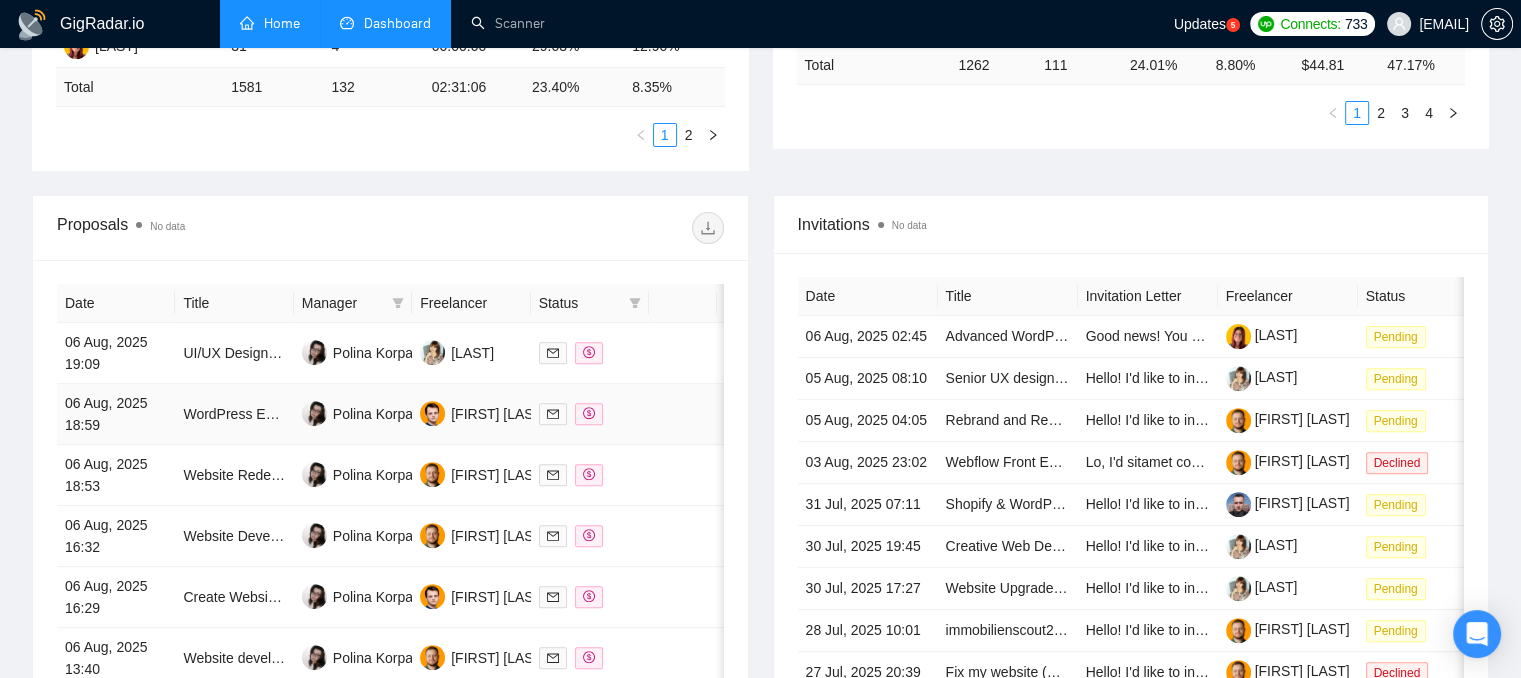scroll, scrollTop: 800, scrollLeft: 0, axis: vertical 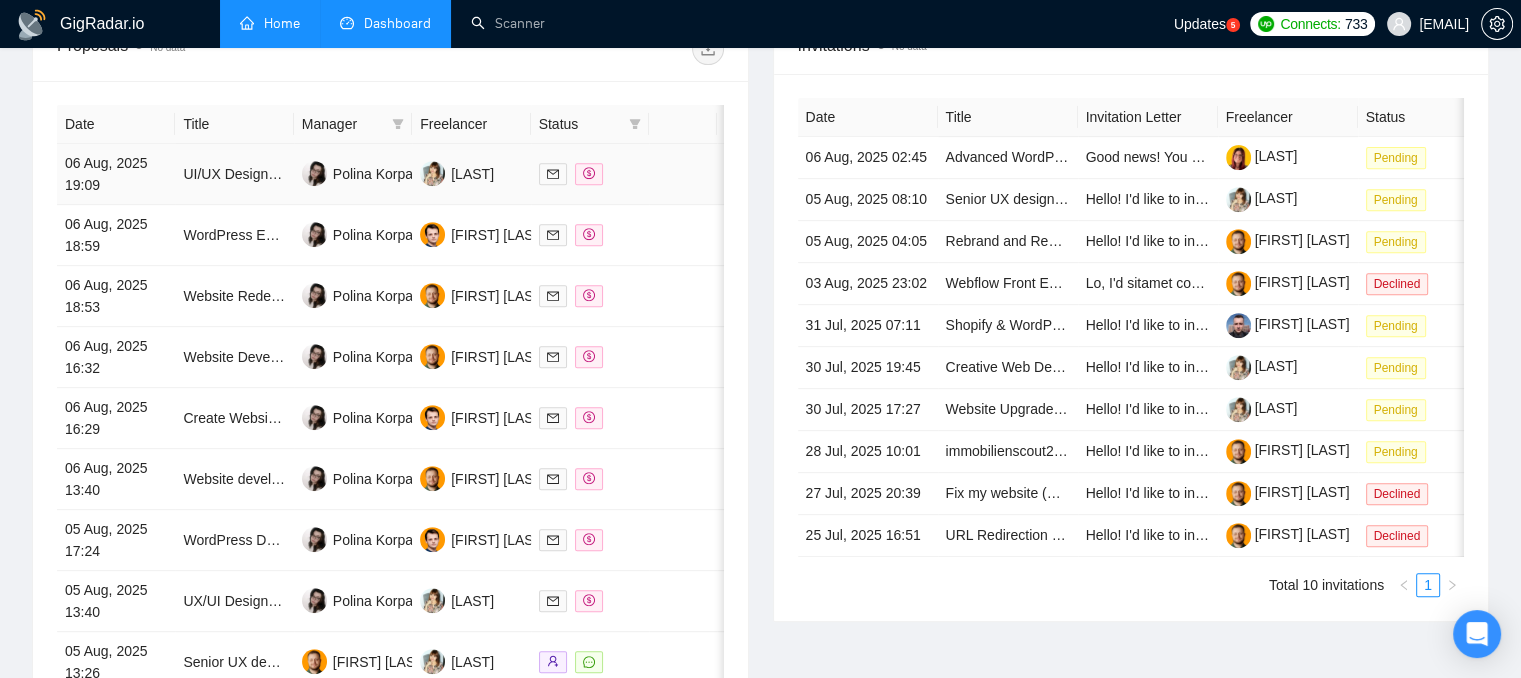 click at bounding box center (683, 174) 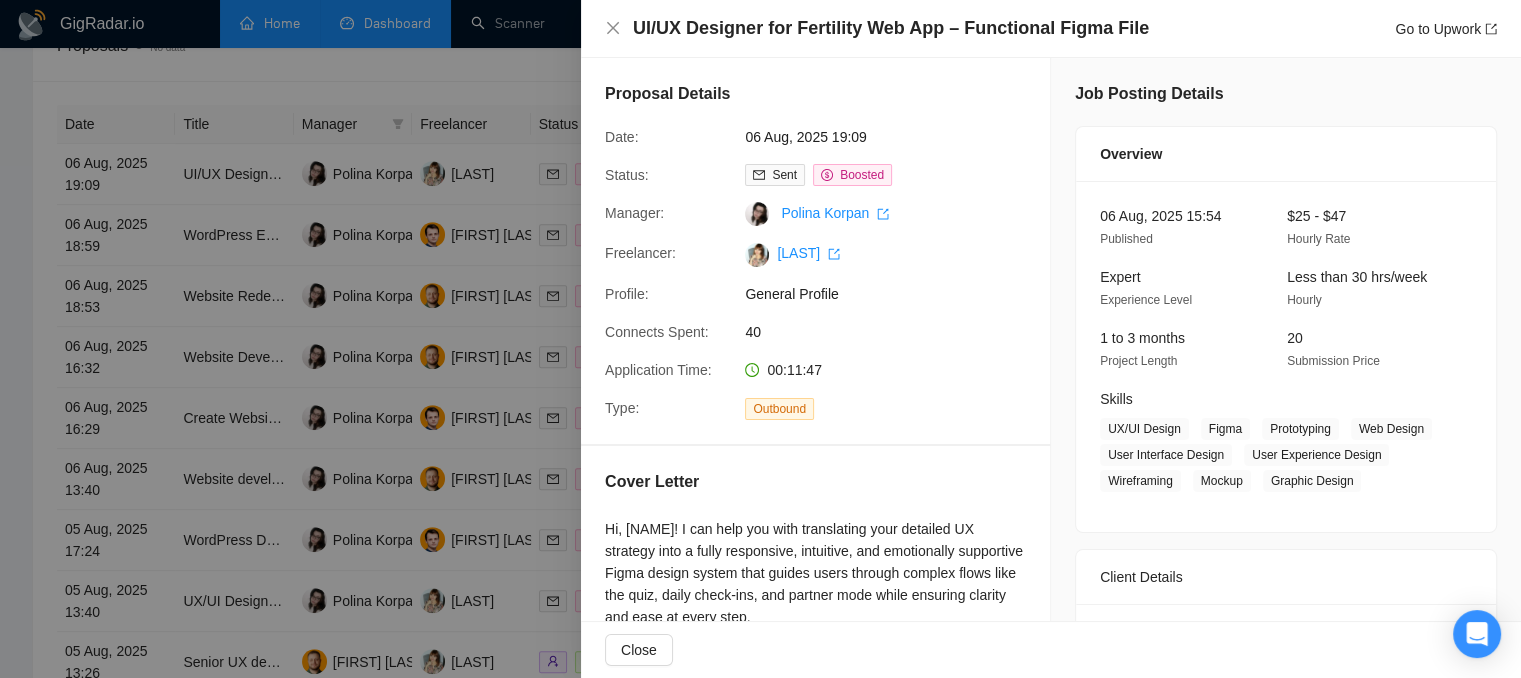 scroll, scrollTop: 300, scrollLeft: 0, axis: vertical 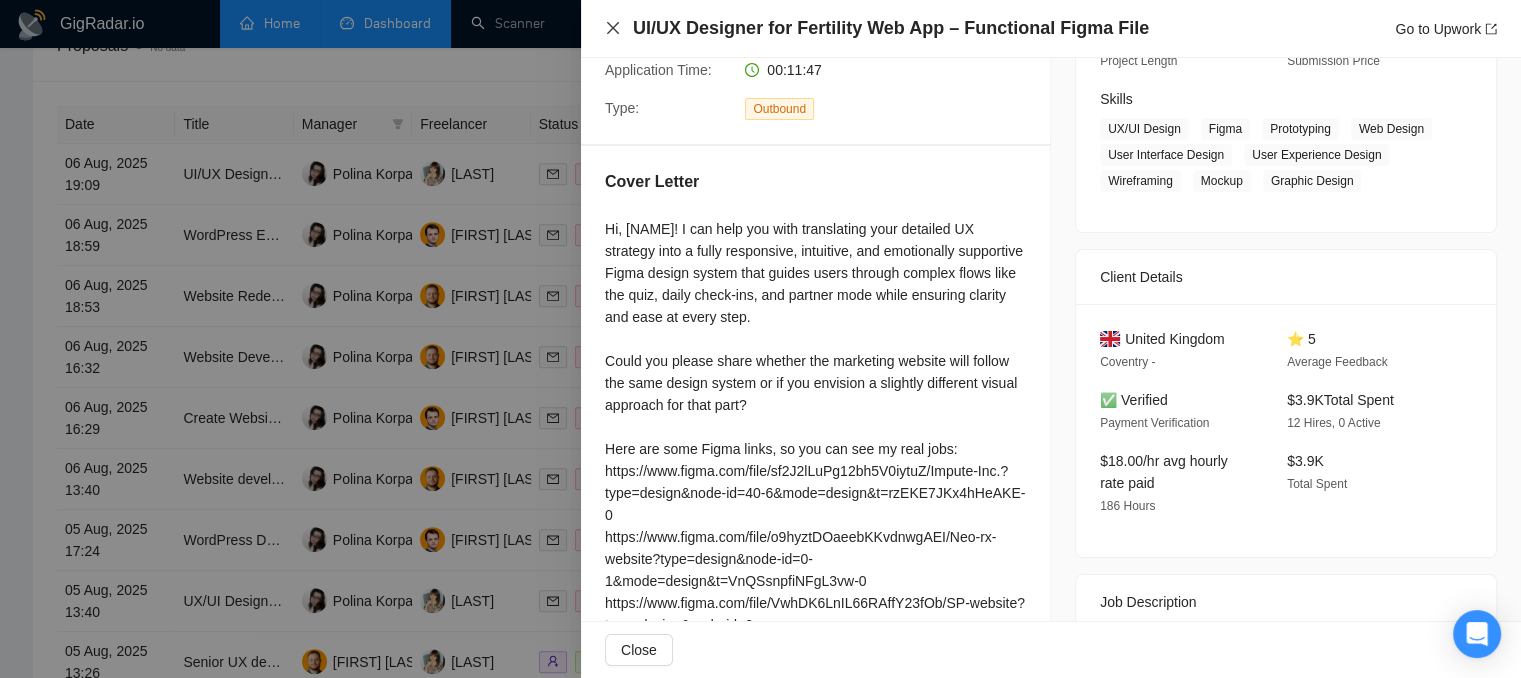click 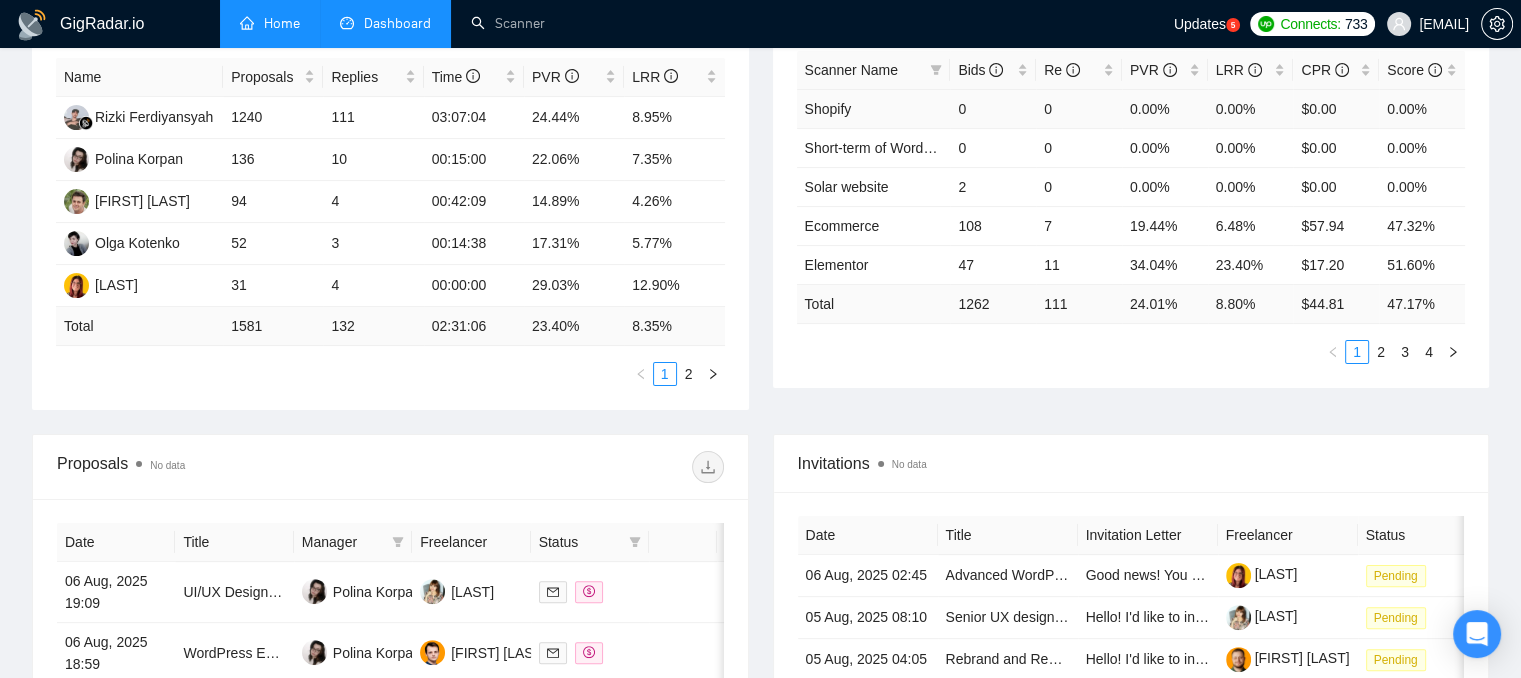 scroll, scrollTop: 300, scrollLeft: 0, axis: vertical 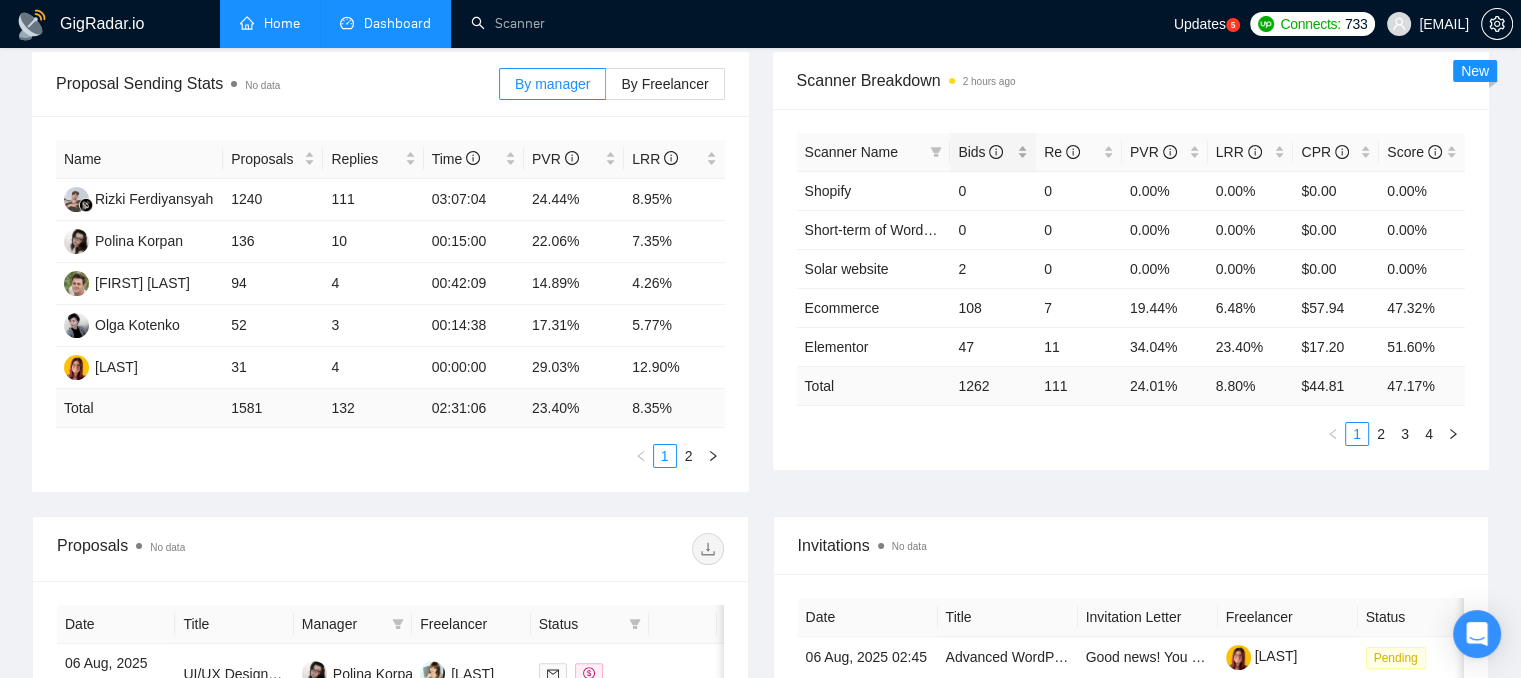 click on "Bids" at bounding box center [993, 152] 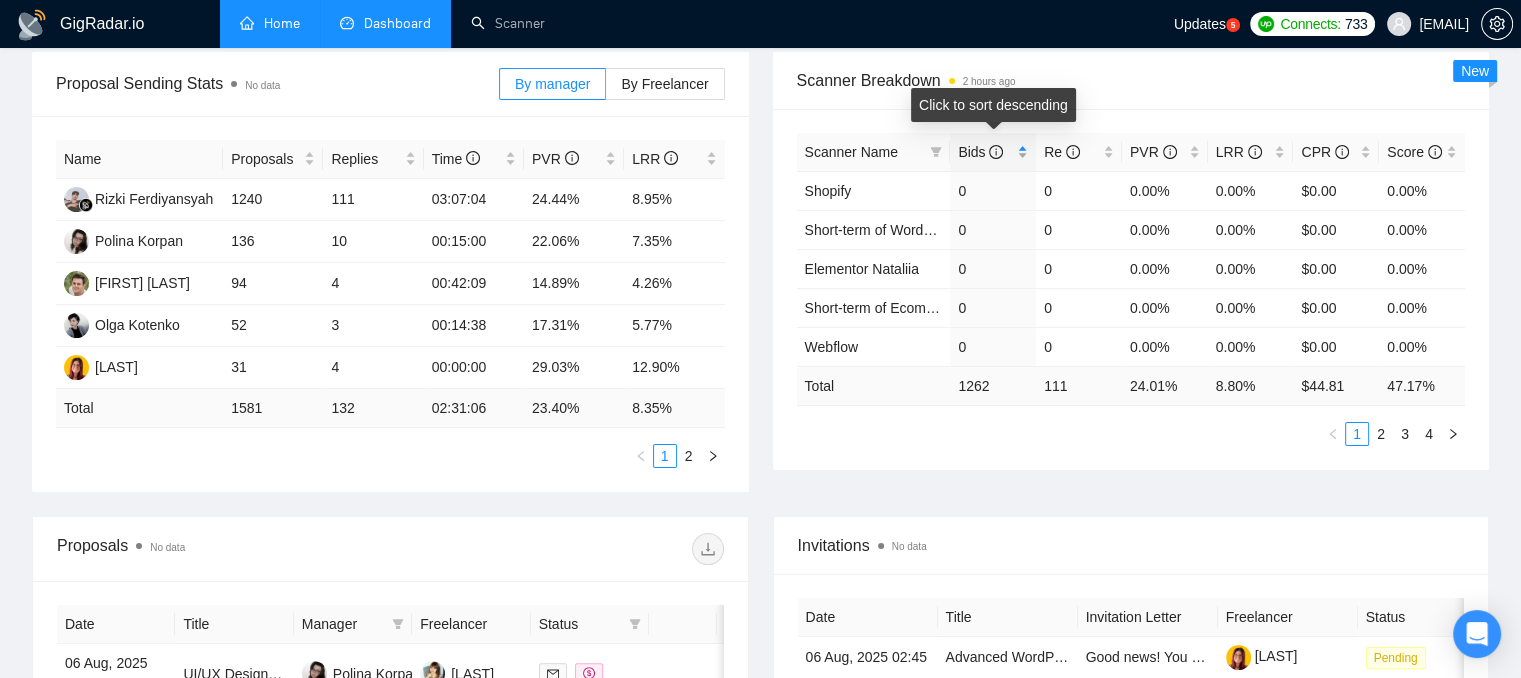 click on "Bids" at bounding box center [993, 152] 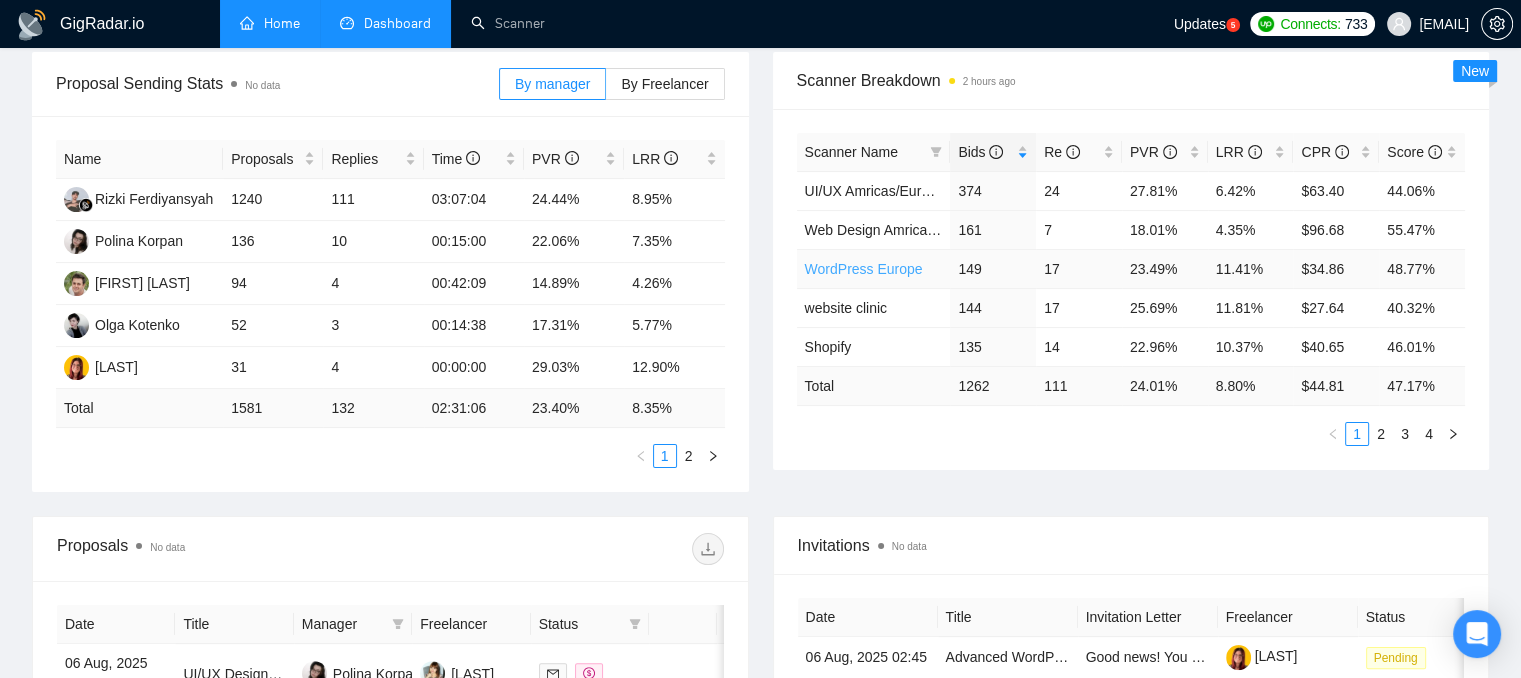 click on "WordPress Europe" at bounding box center (864, 269) 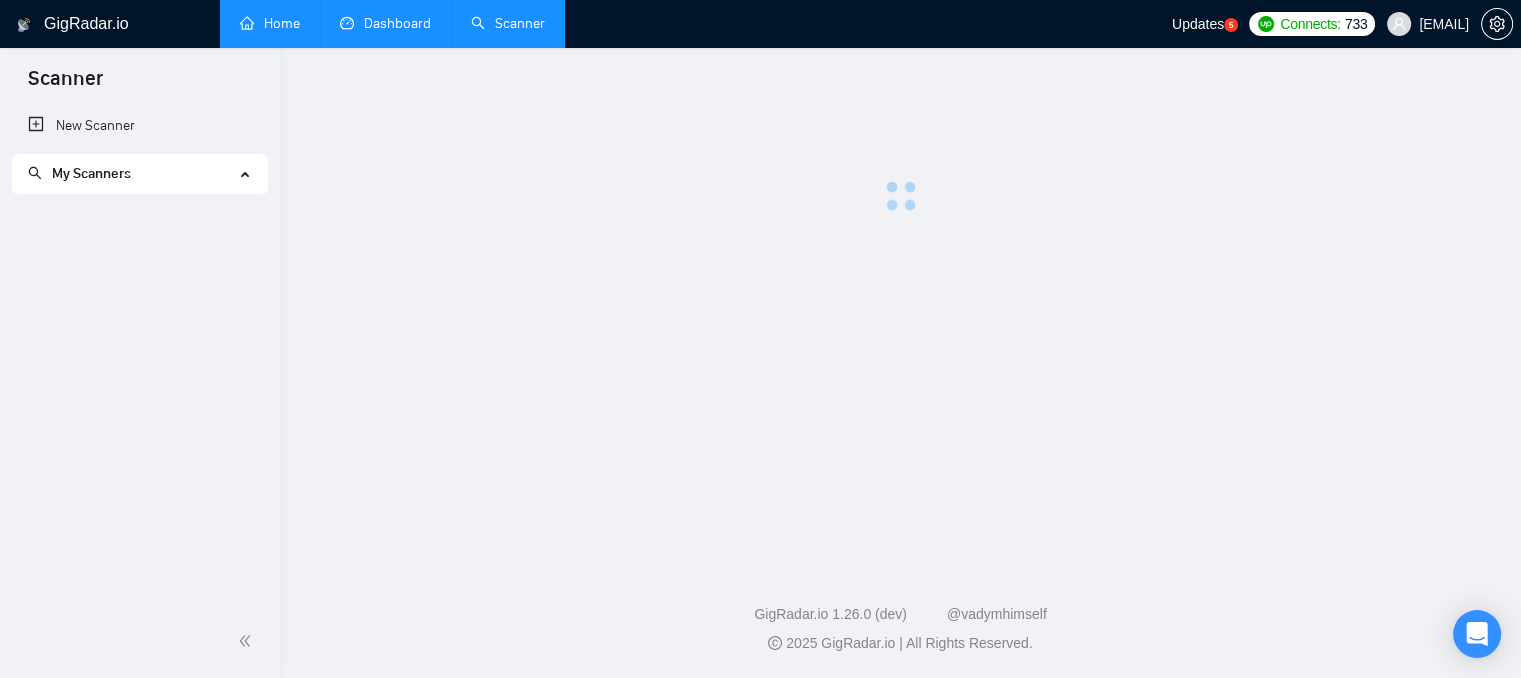 scroll, scrollTop: 0, scrollLeft: 0, axis: both 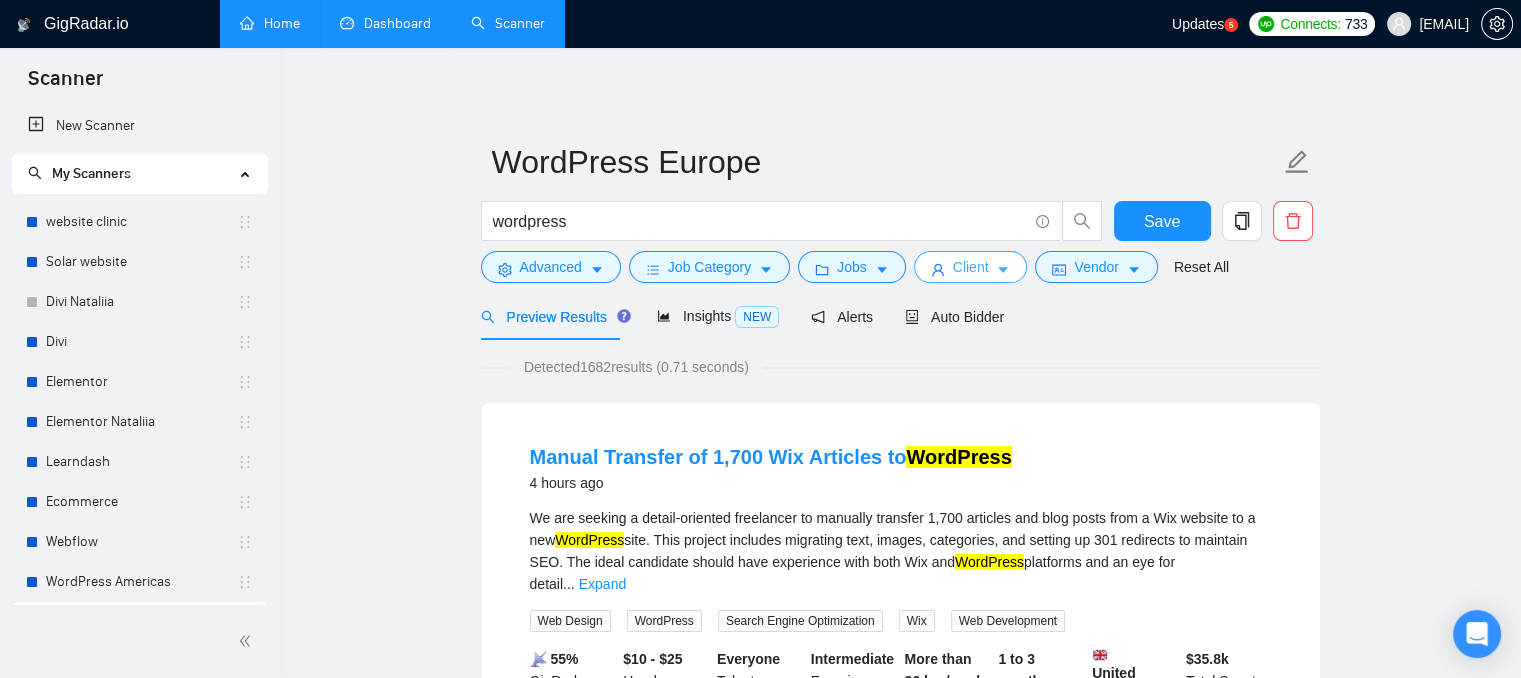 click on "Client" at bounding box center [971, 267] 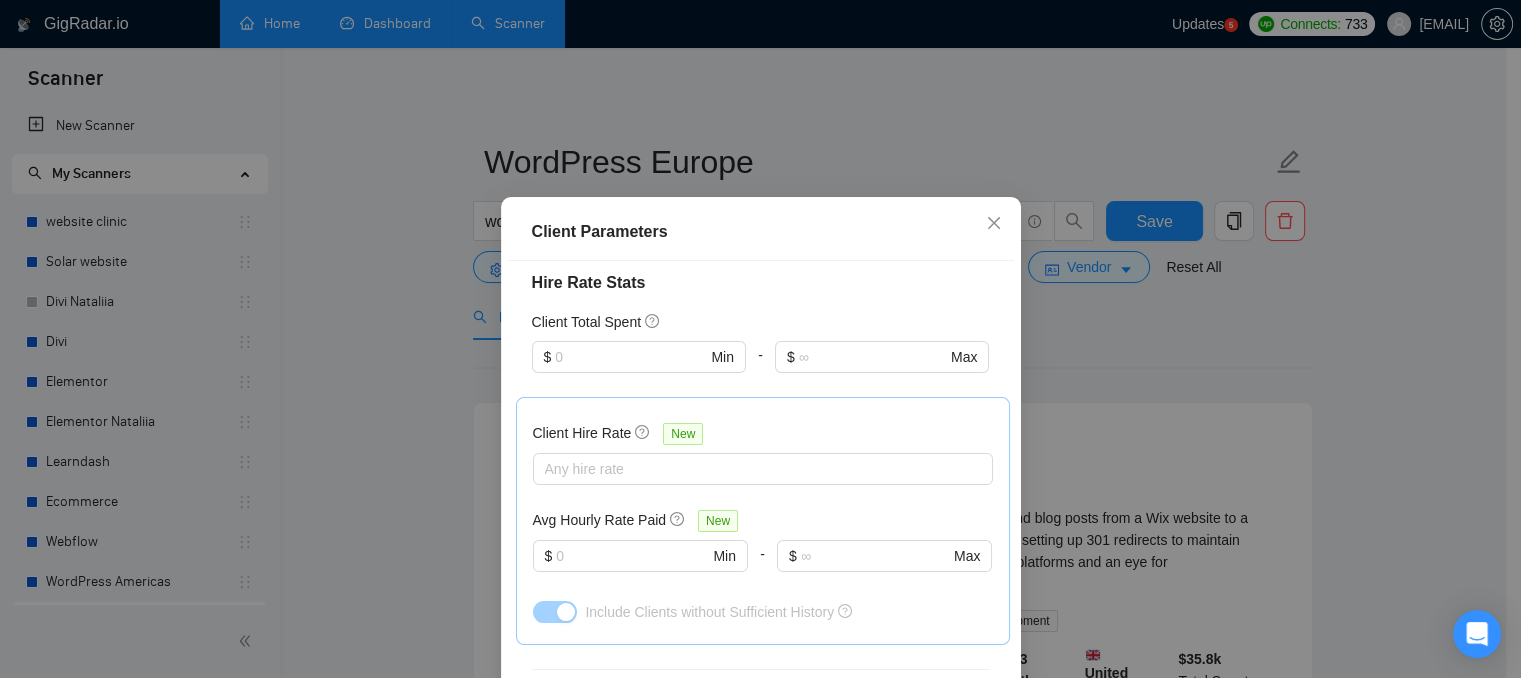 scroll, scrollTop: 500, scrollLeft: 0, axis: vertical 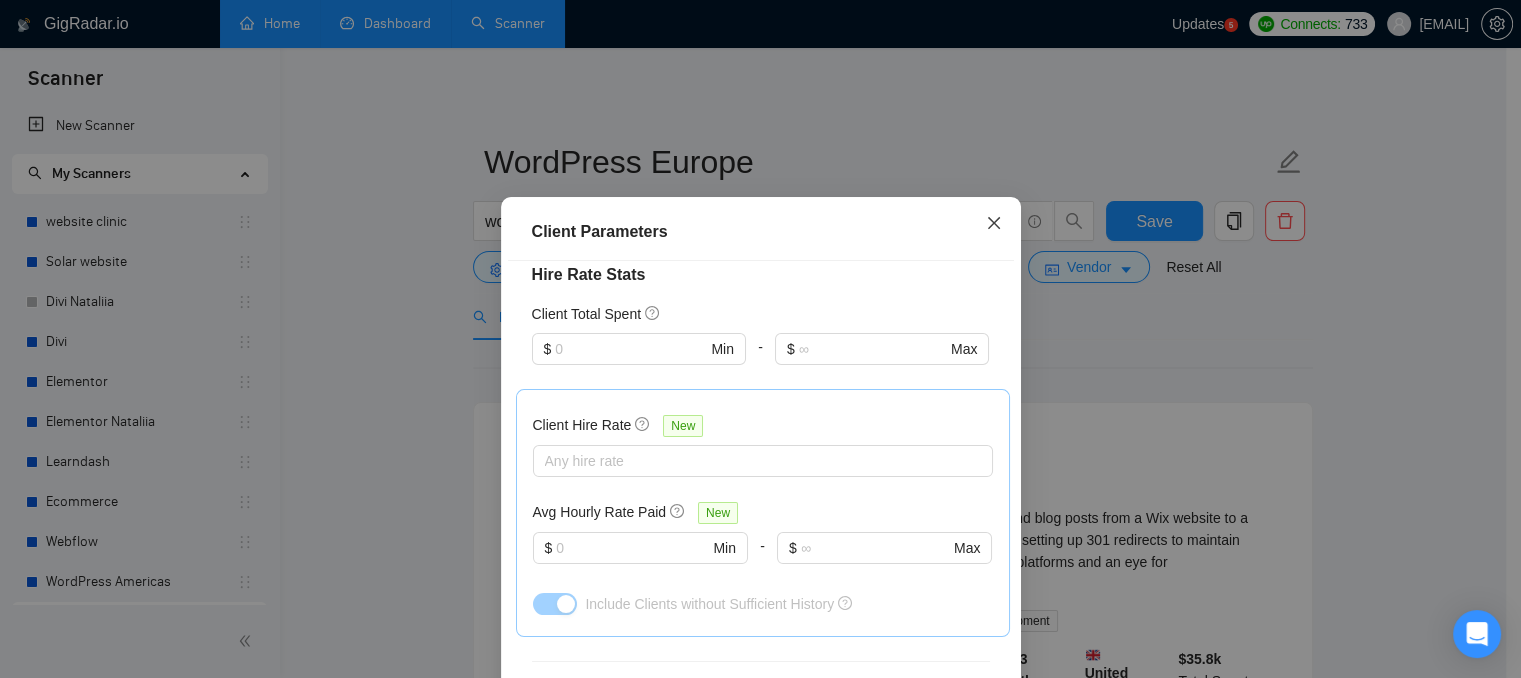click 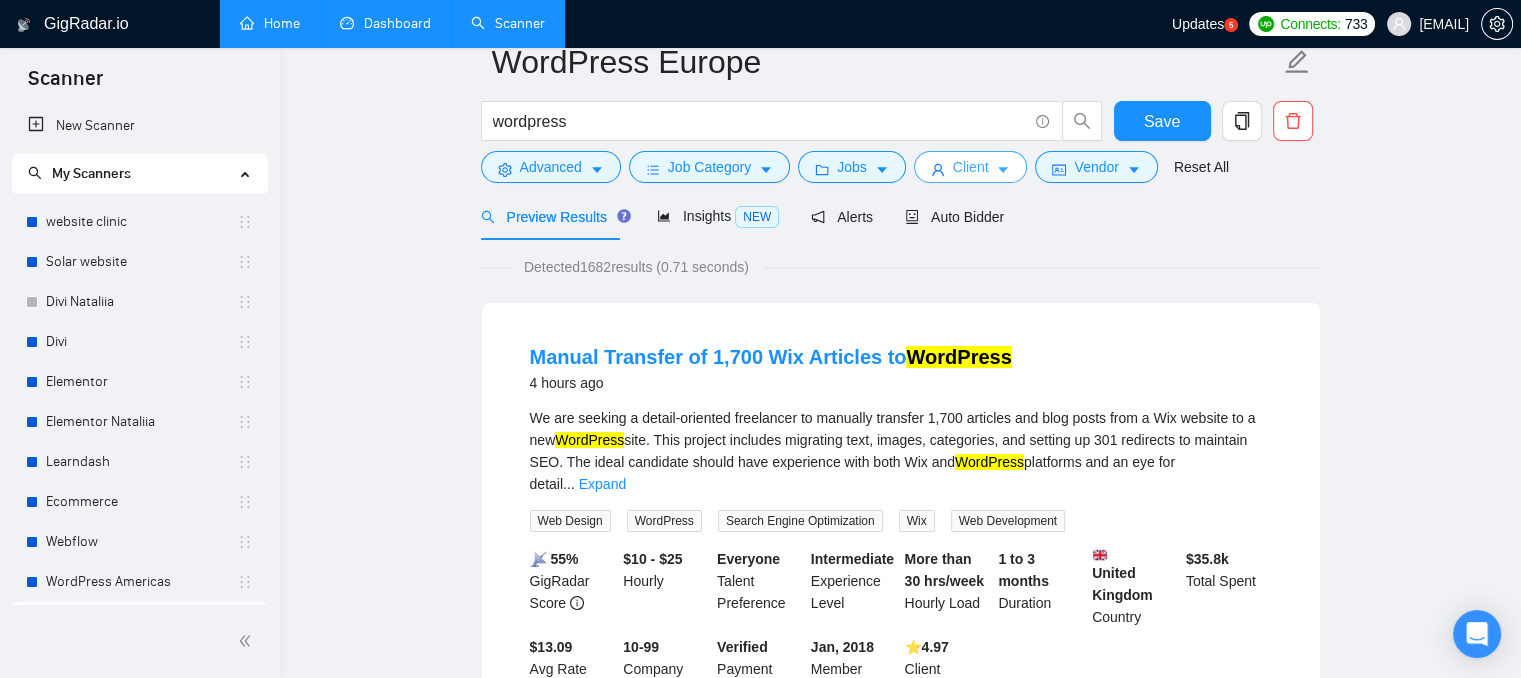 scroll, scrollTop: 0, scrollLeft: 0, axis: both 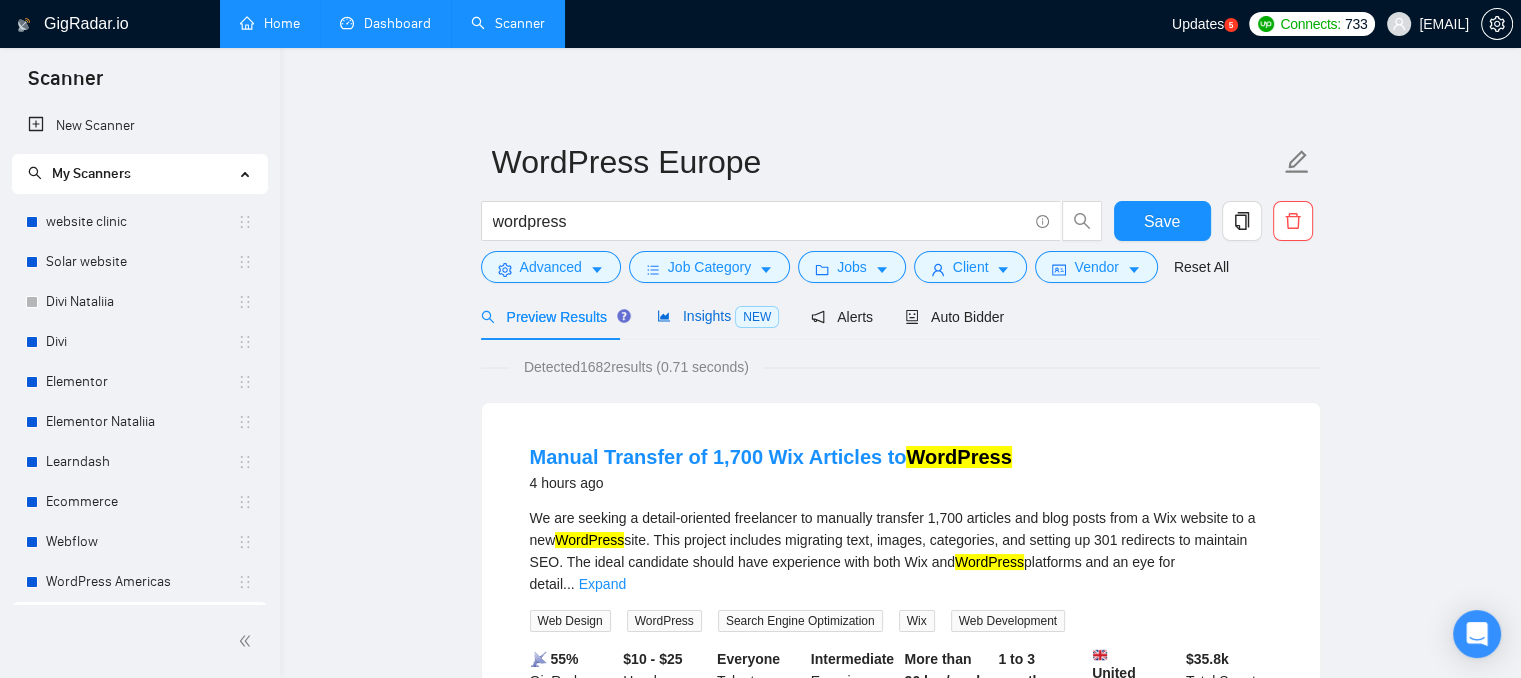 click on "Insights NEW" at bounding box center [718, 316] 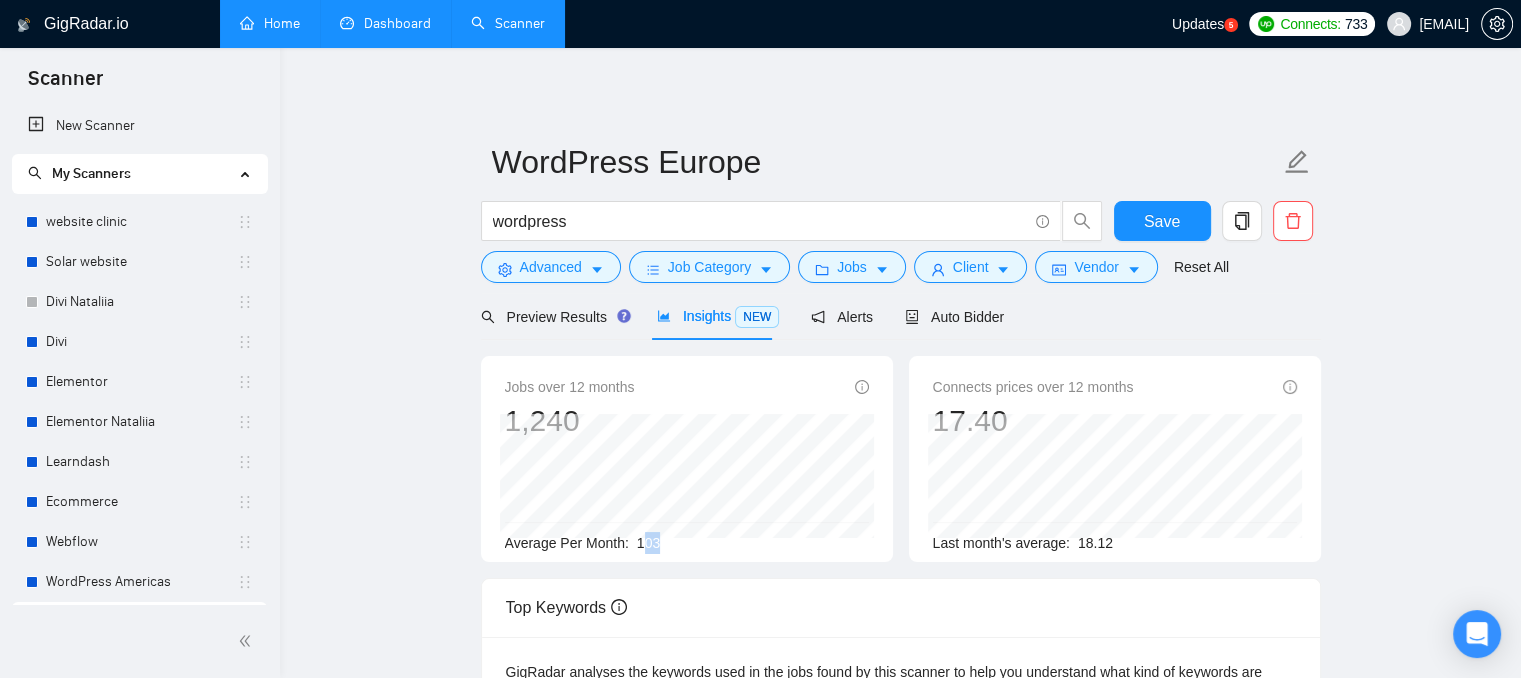 drag, startPoint x: 640, startPoint y: 546, endPoint x: 658, endPoint y: 545, distance: 18.027756 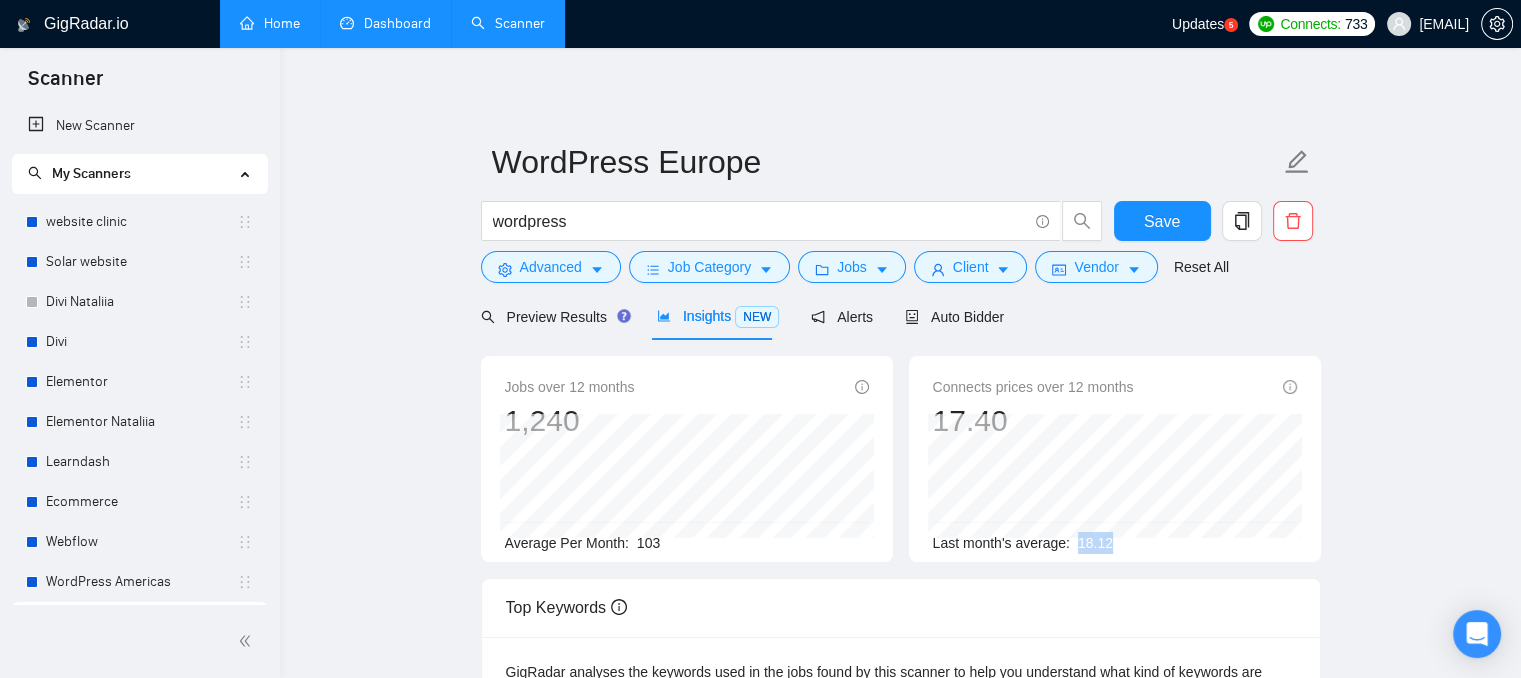 drag, startPoint x: 1071, startPoint y: 543, endPoint x: 1112, endPoint y: 545, distance: 41.04875 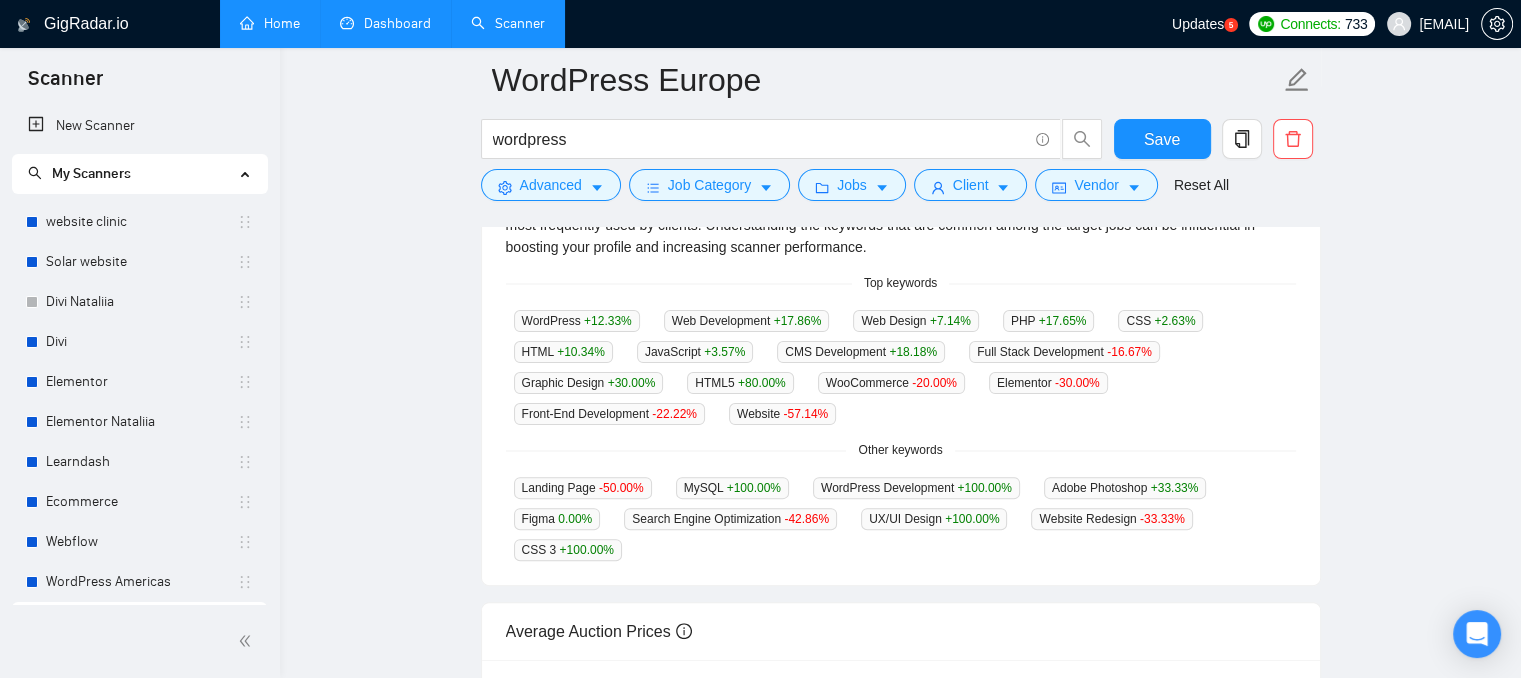 scroll, scrollTop: 500, scrollLeft: 0, axis: vertical 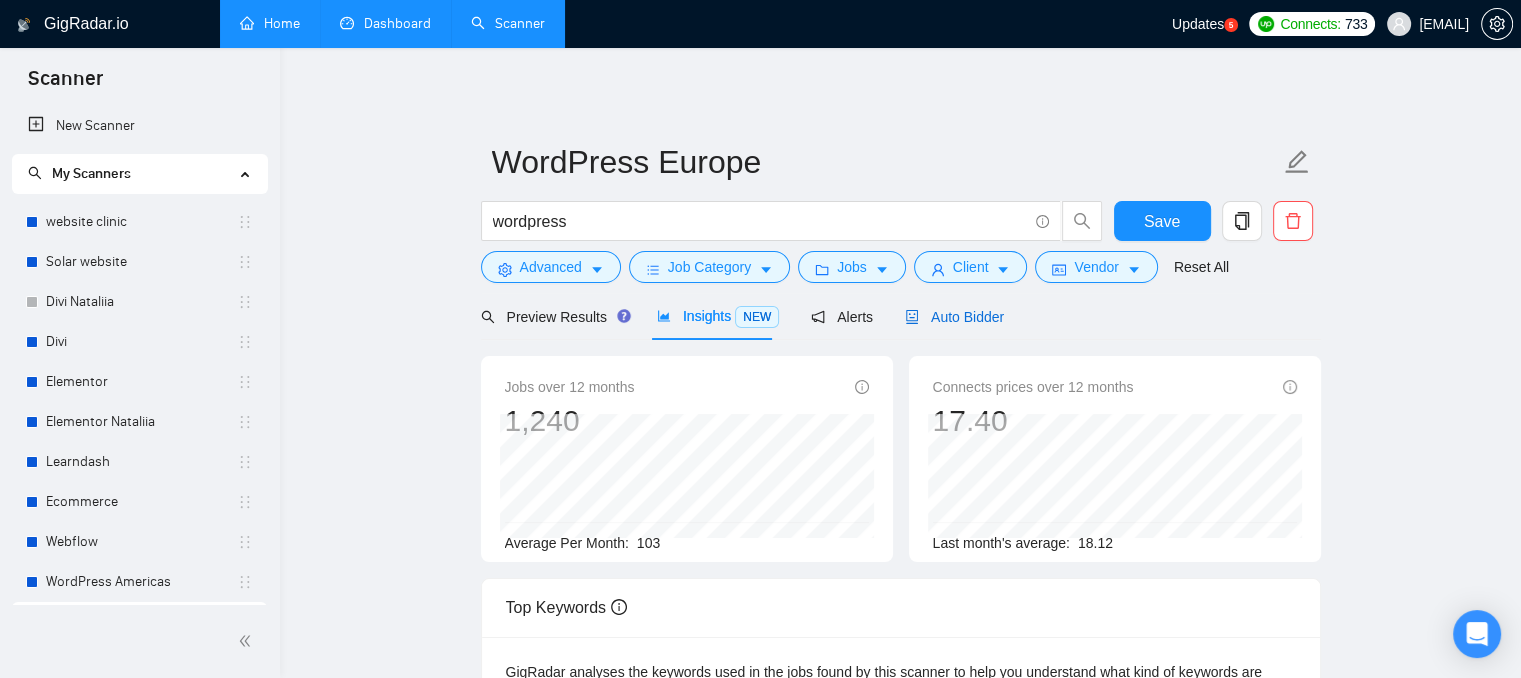 click on "Auto Bidder" at bounding box center [954, 317] 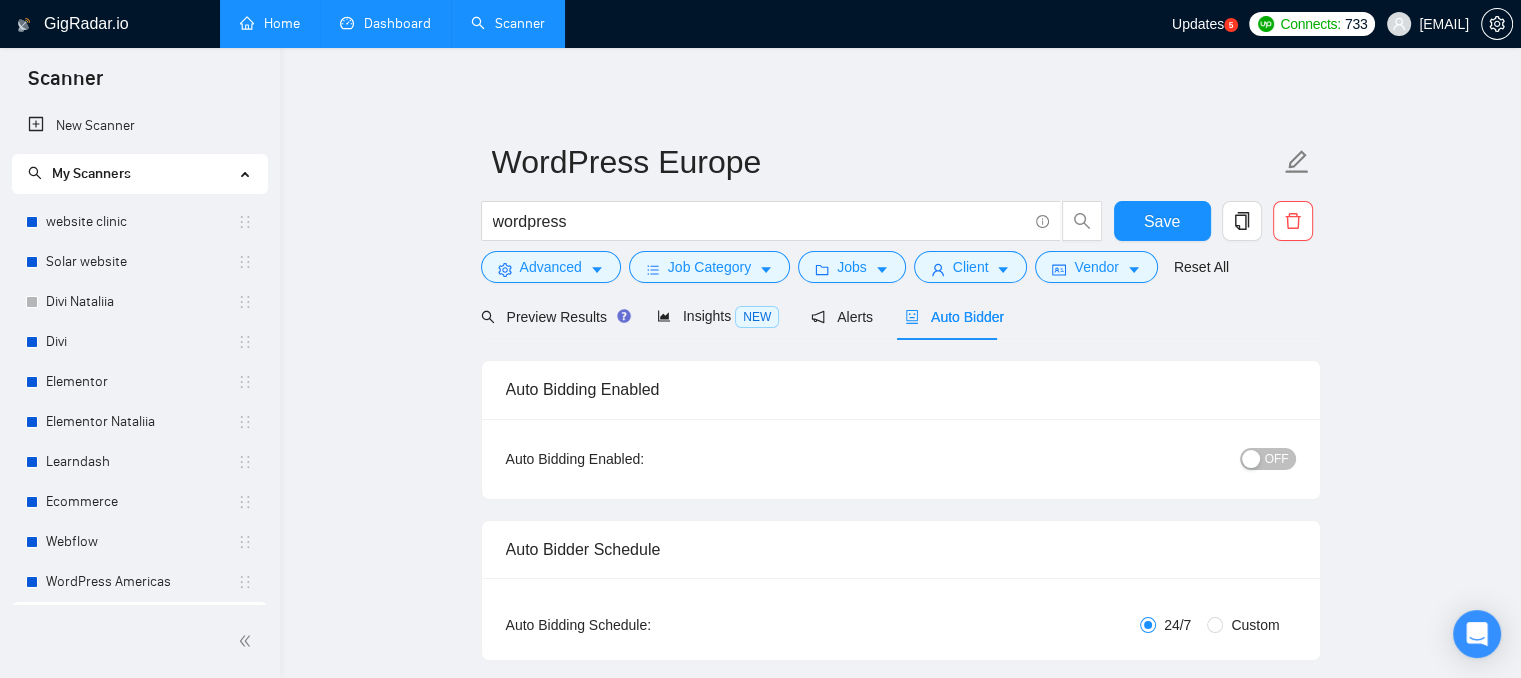 type 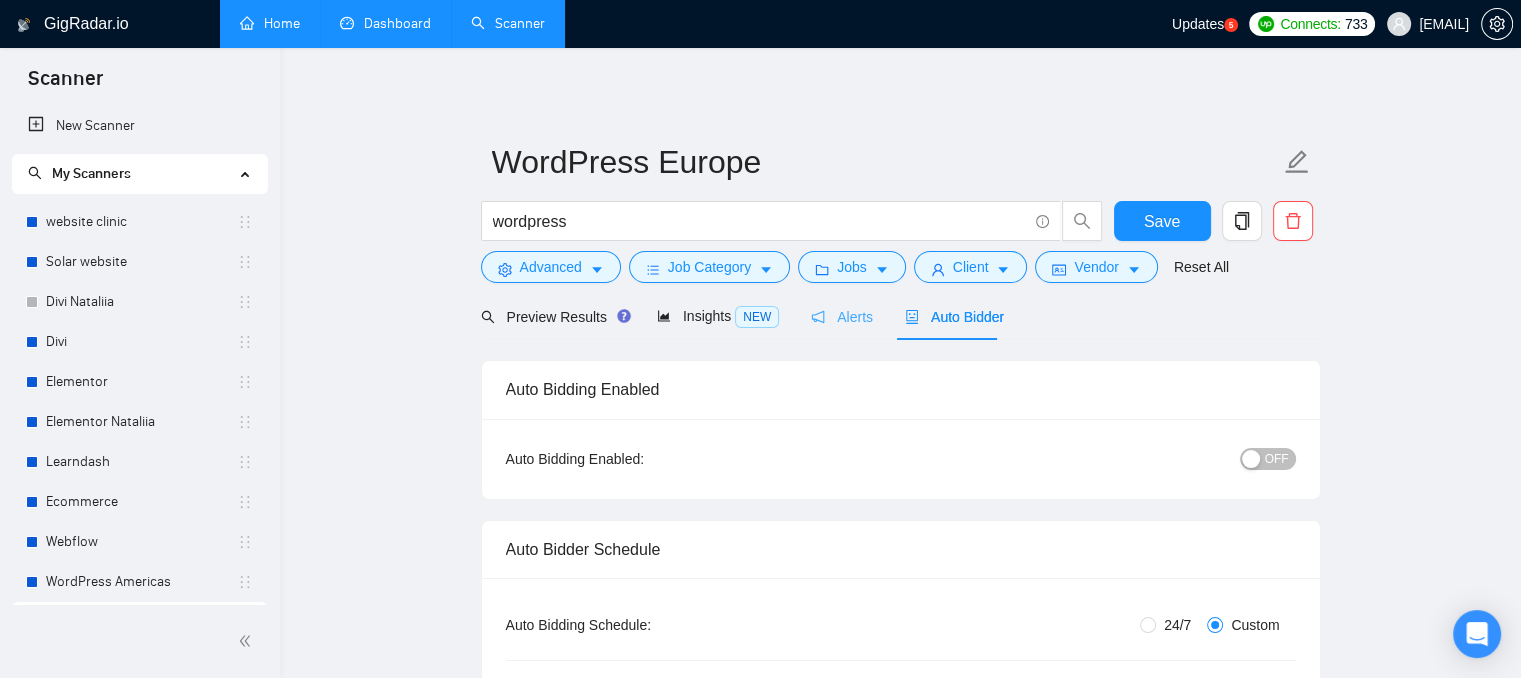 type 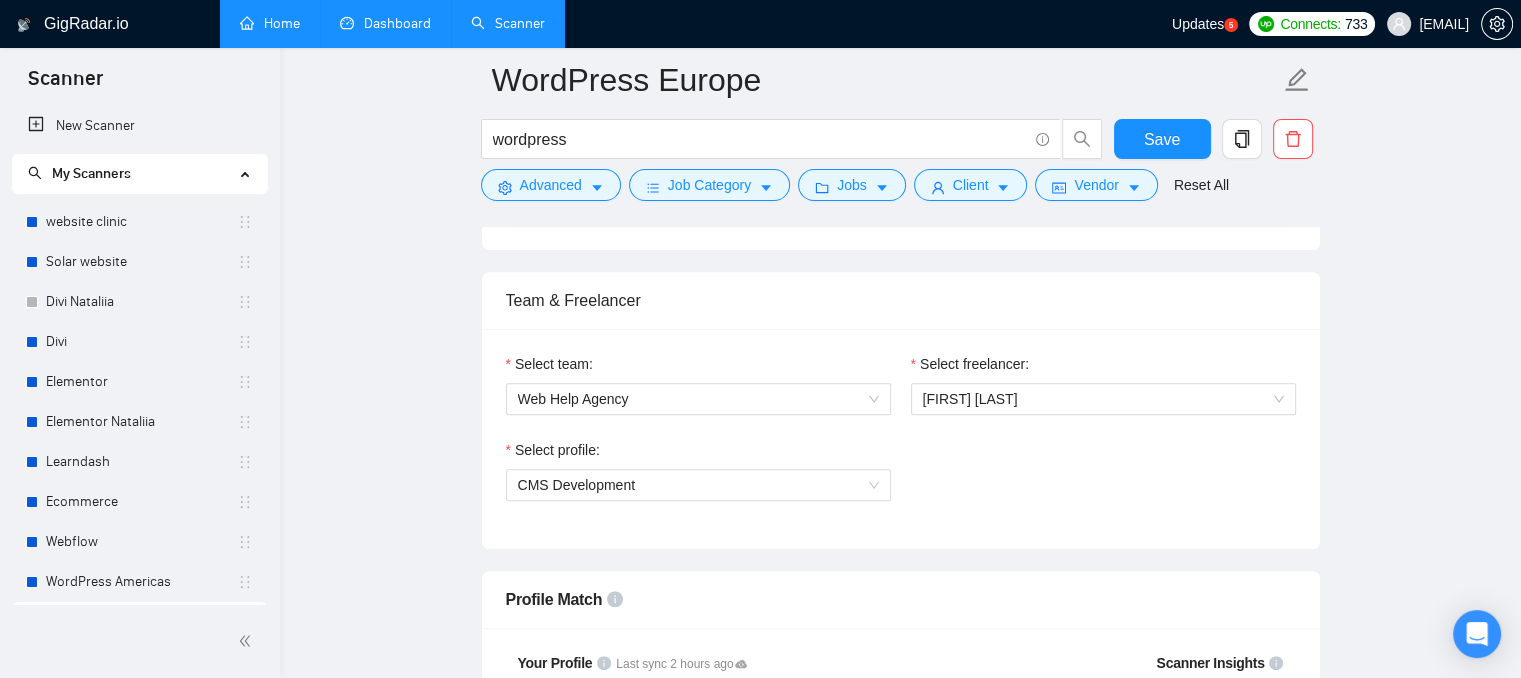 scroll, scrollTop: 1200, scrollLeft: 0, axis: vertical 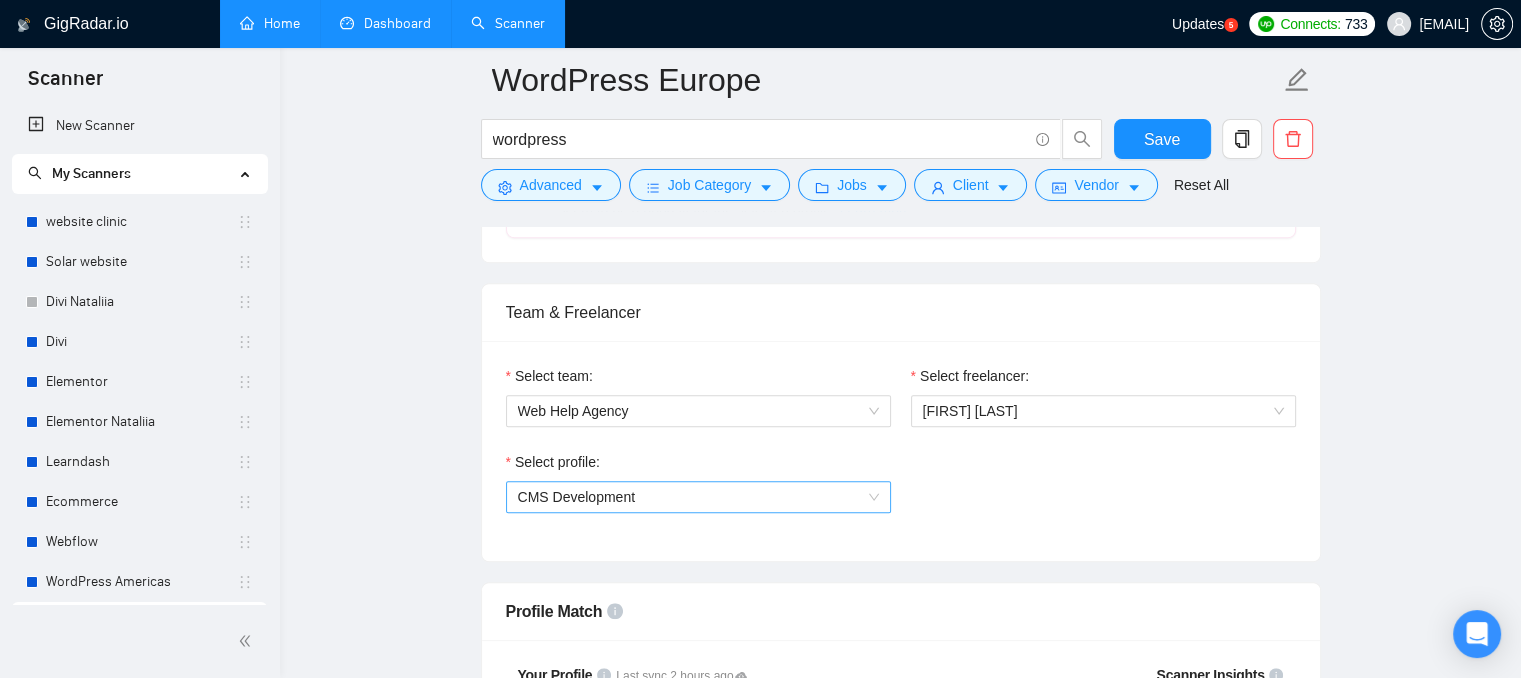 click on "CMS Development" at bounding box center (698, 497) 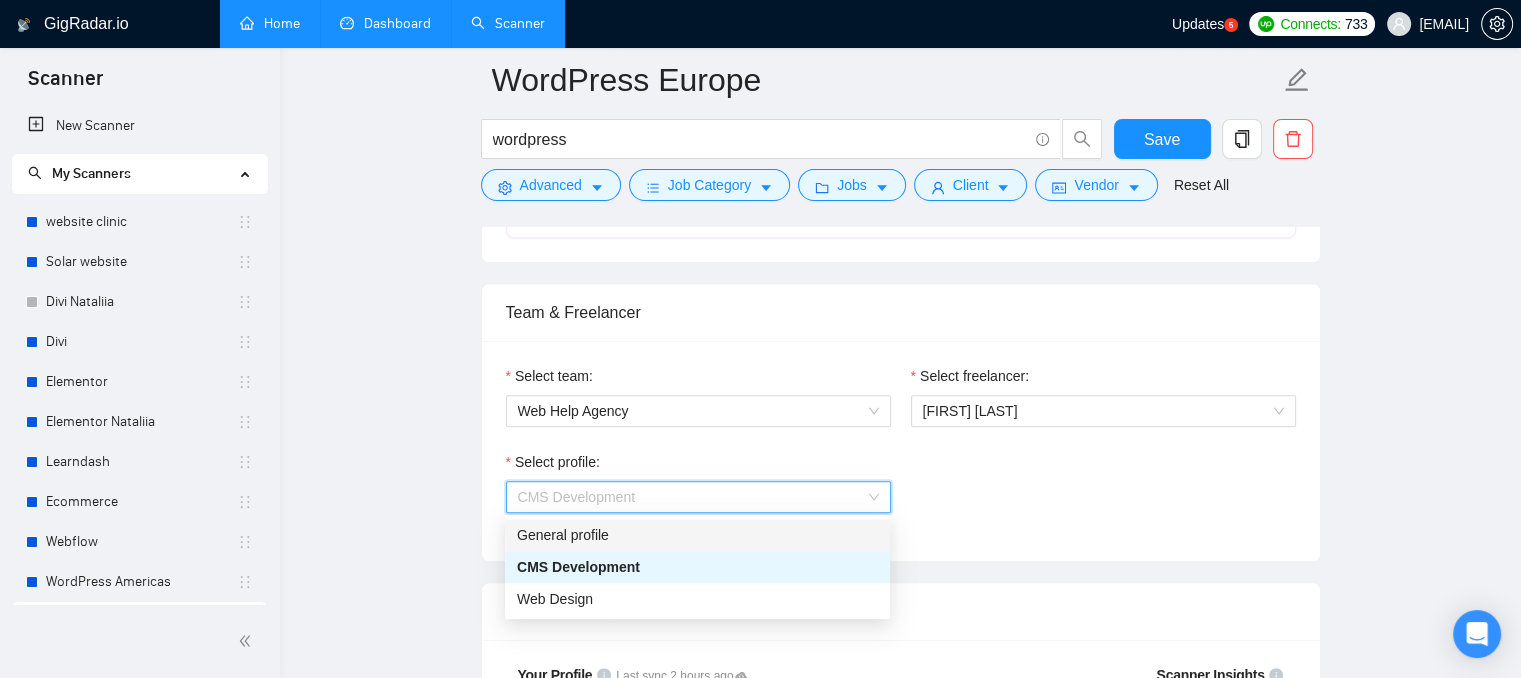 click on "Select profile: CMS Development" at bounding box center (901, 494) 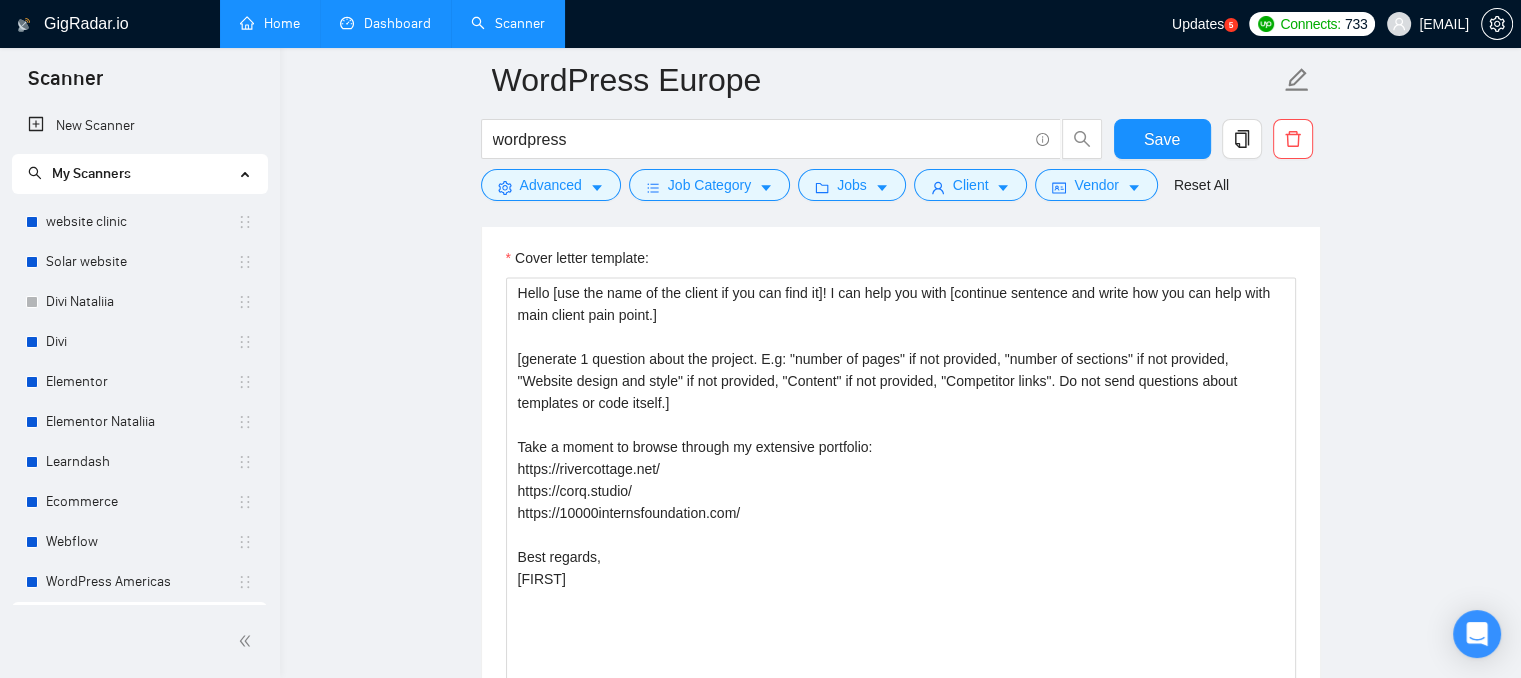 scroll, scrollTop: 2600, scrollLeft: 0, axis: vertical 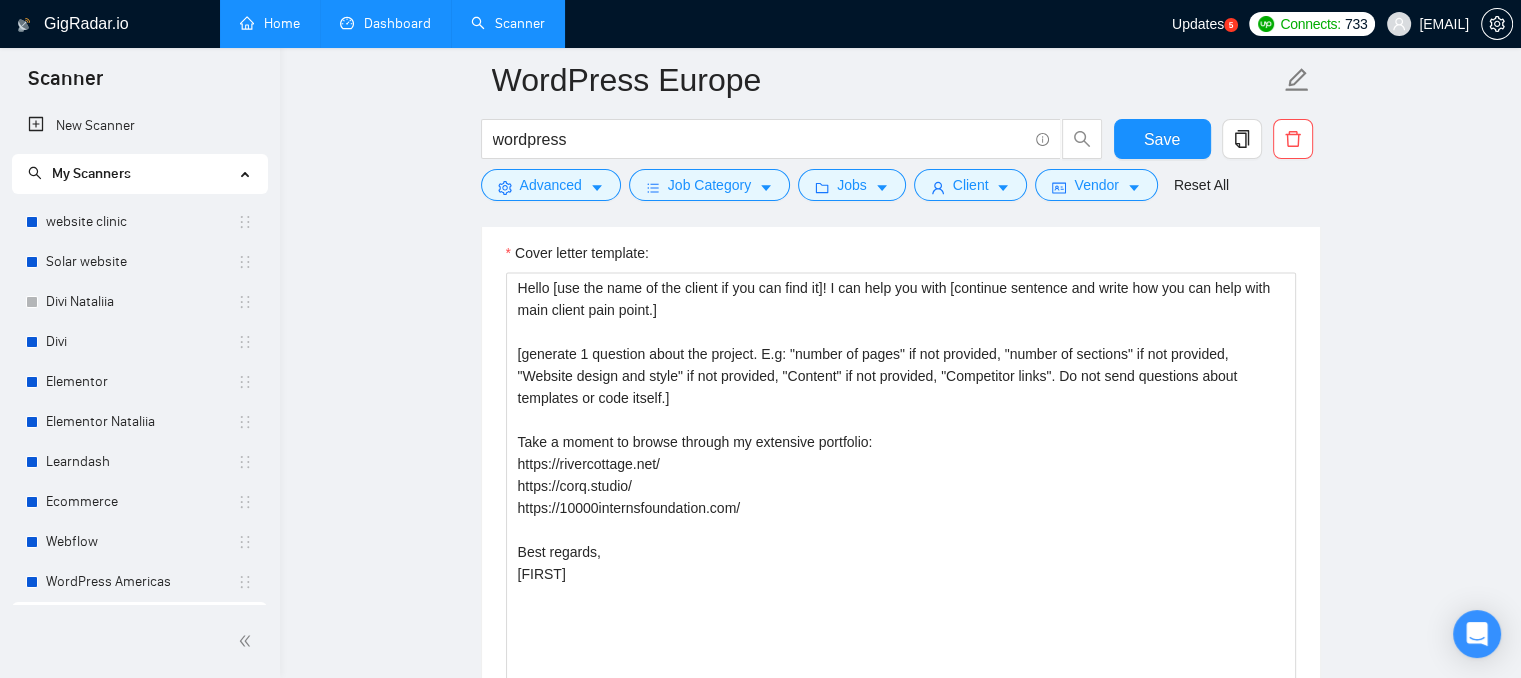 click on "Dashboard" at bounding box center (385, 23) 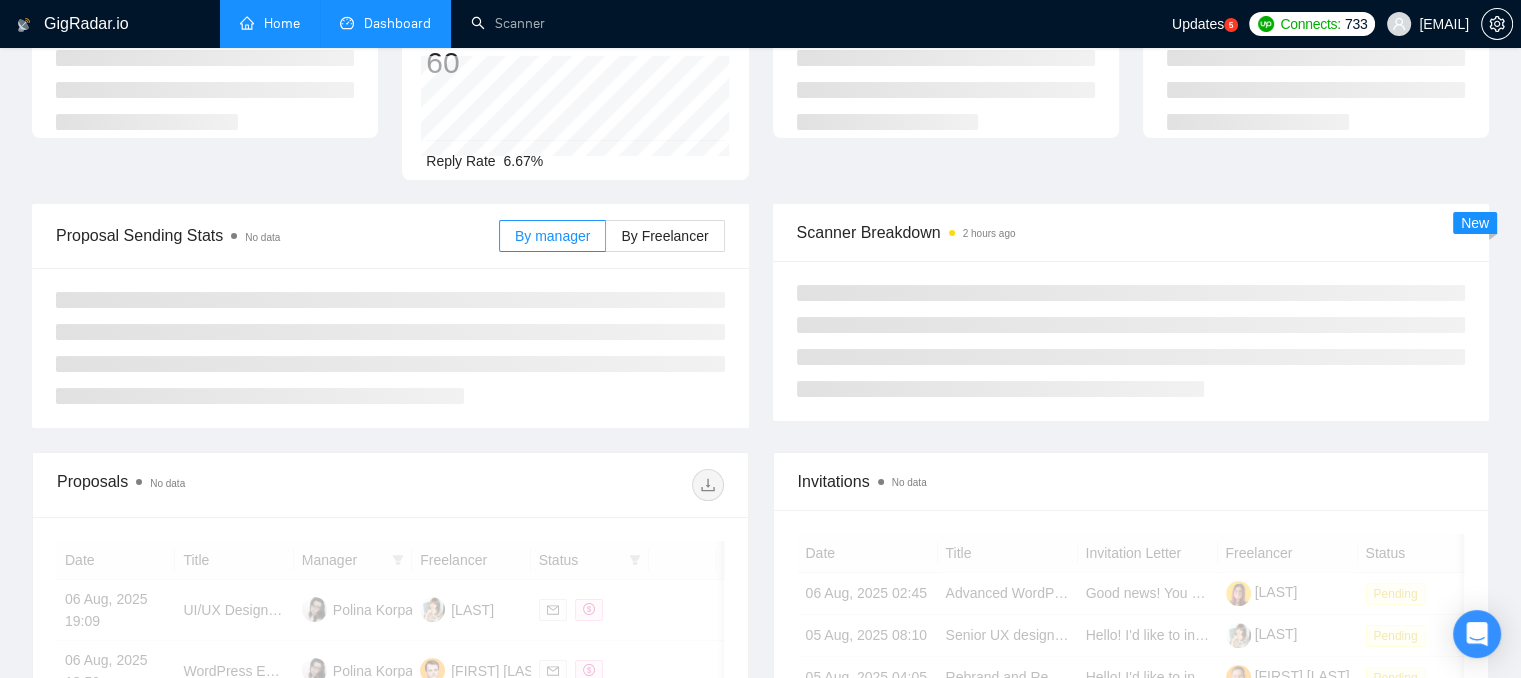 scroll, scrollTop: 0, scrollLeft: 0, axis: both 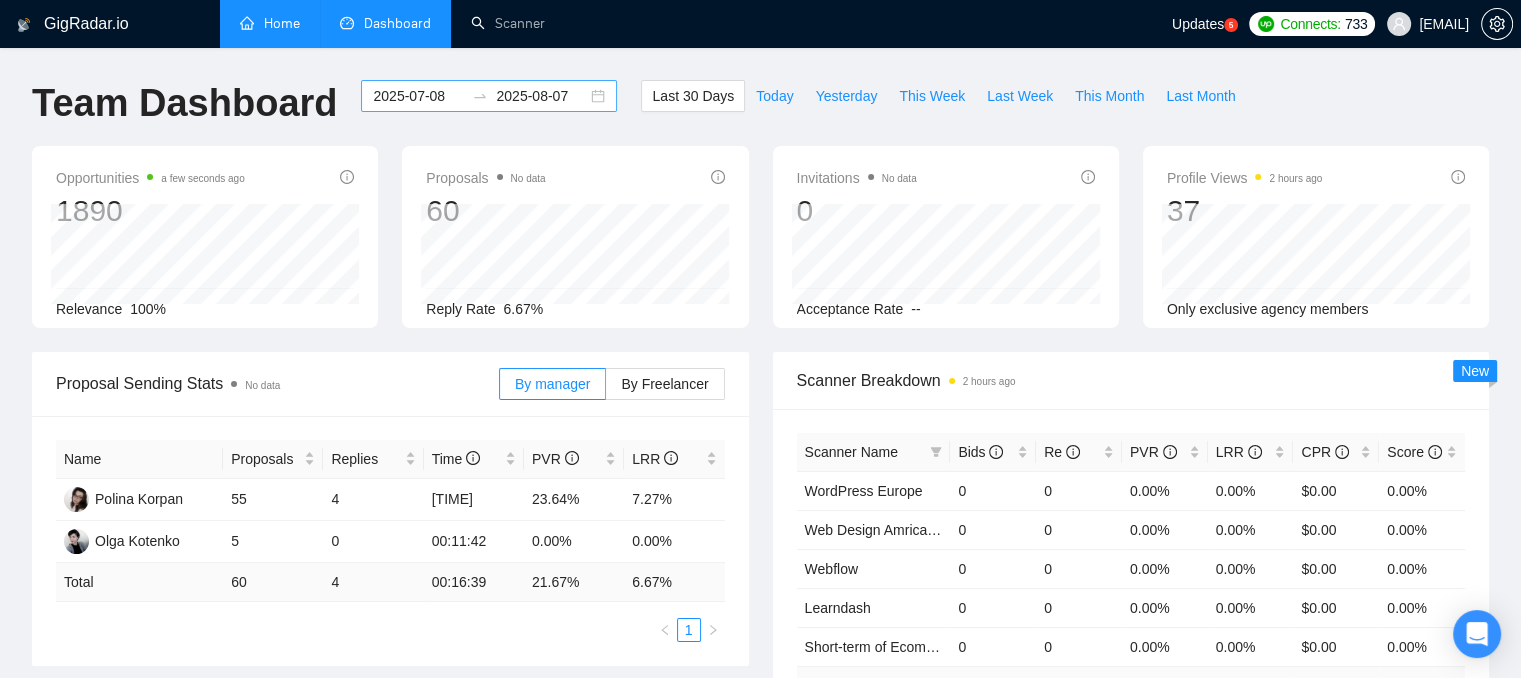 click on "2025-07-08" at bounding box center (418, 96) 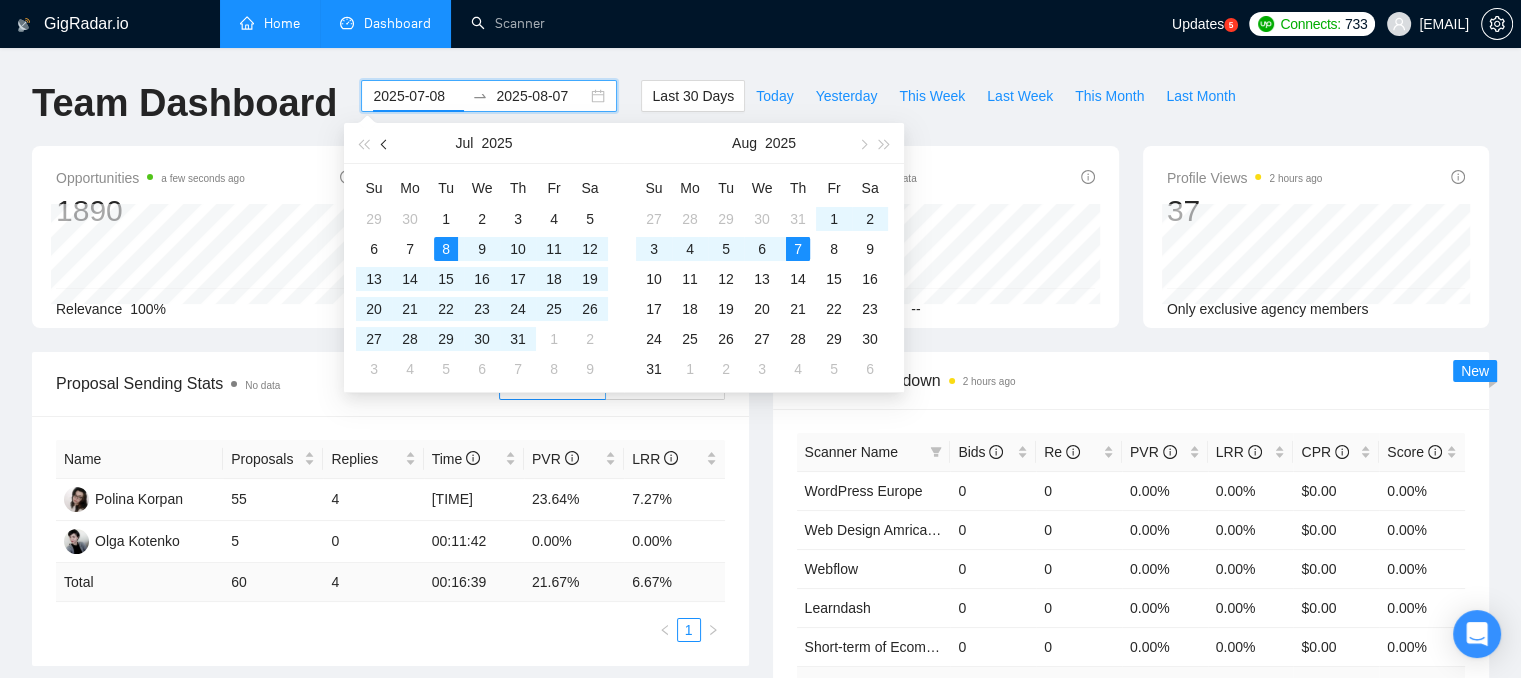 click at bounding box center [386, 144] 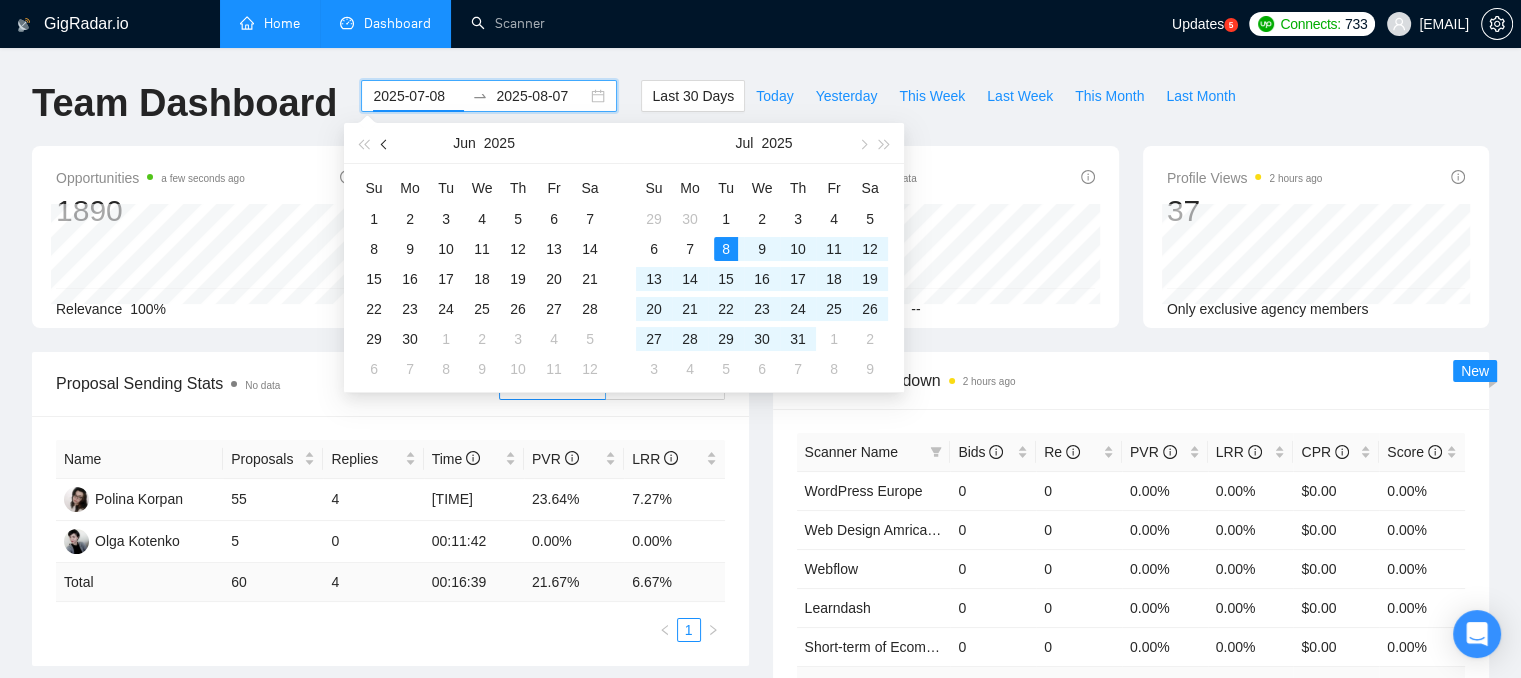 click at bounding box center (386, 144) 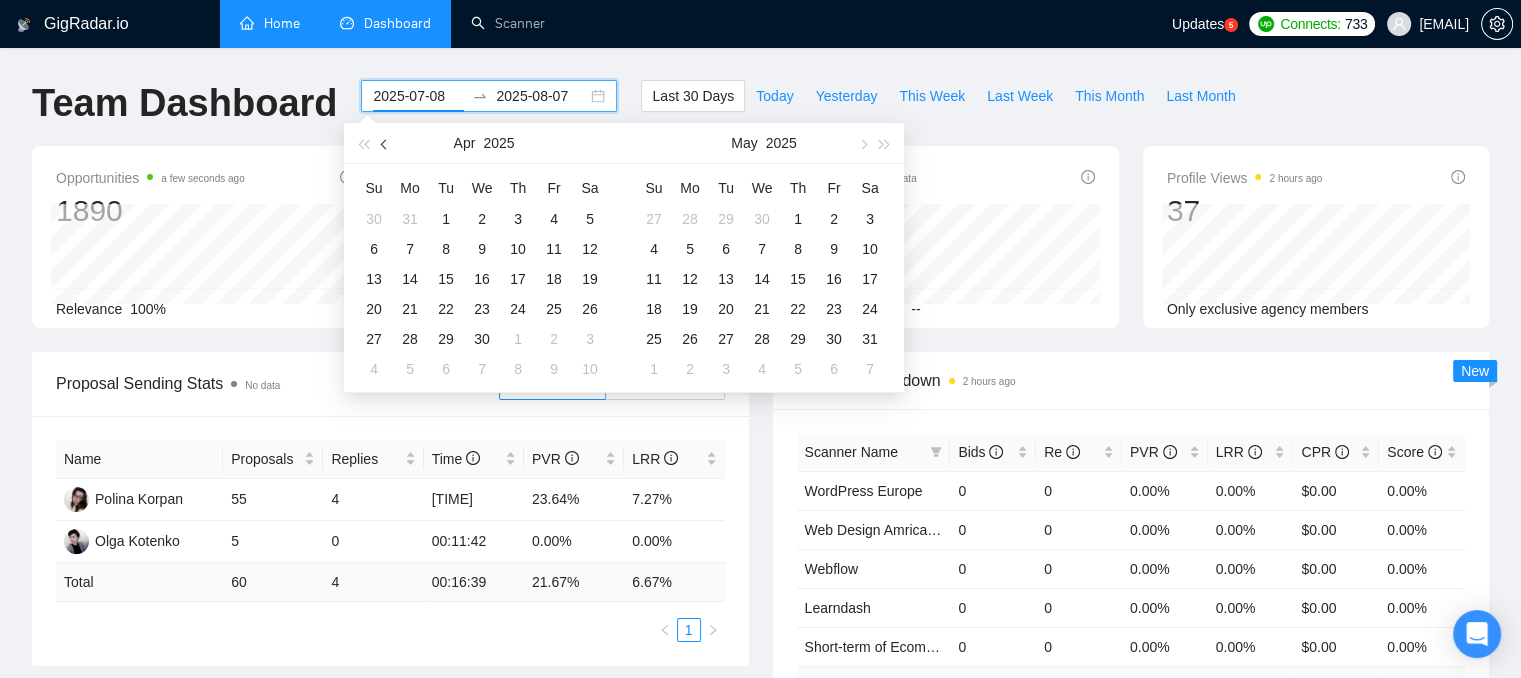 click at bounding box center [386, 144] 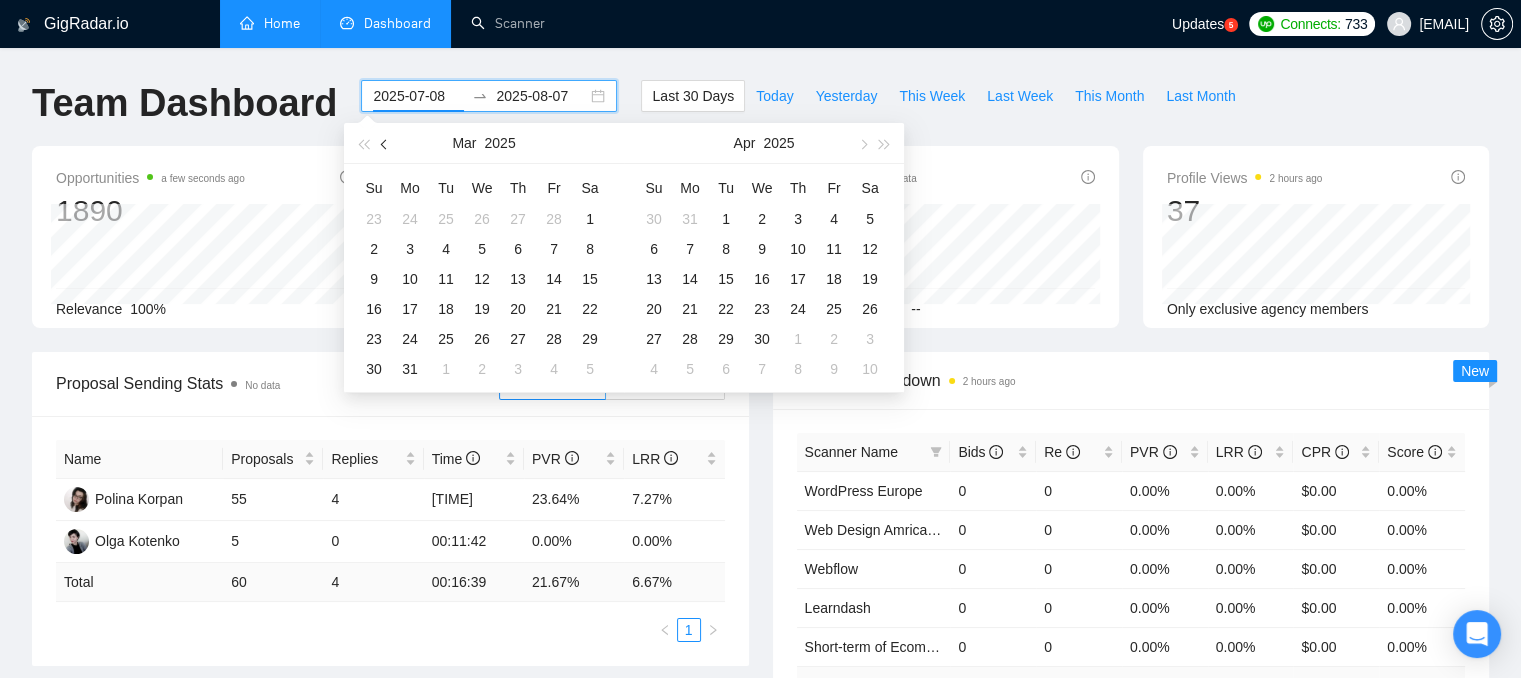 click at bounding box center [386, 144] 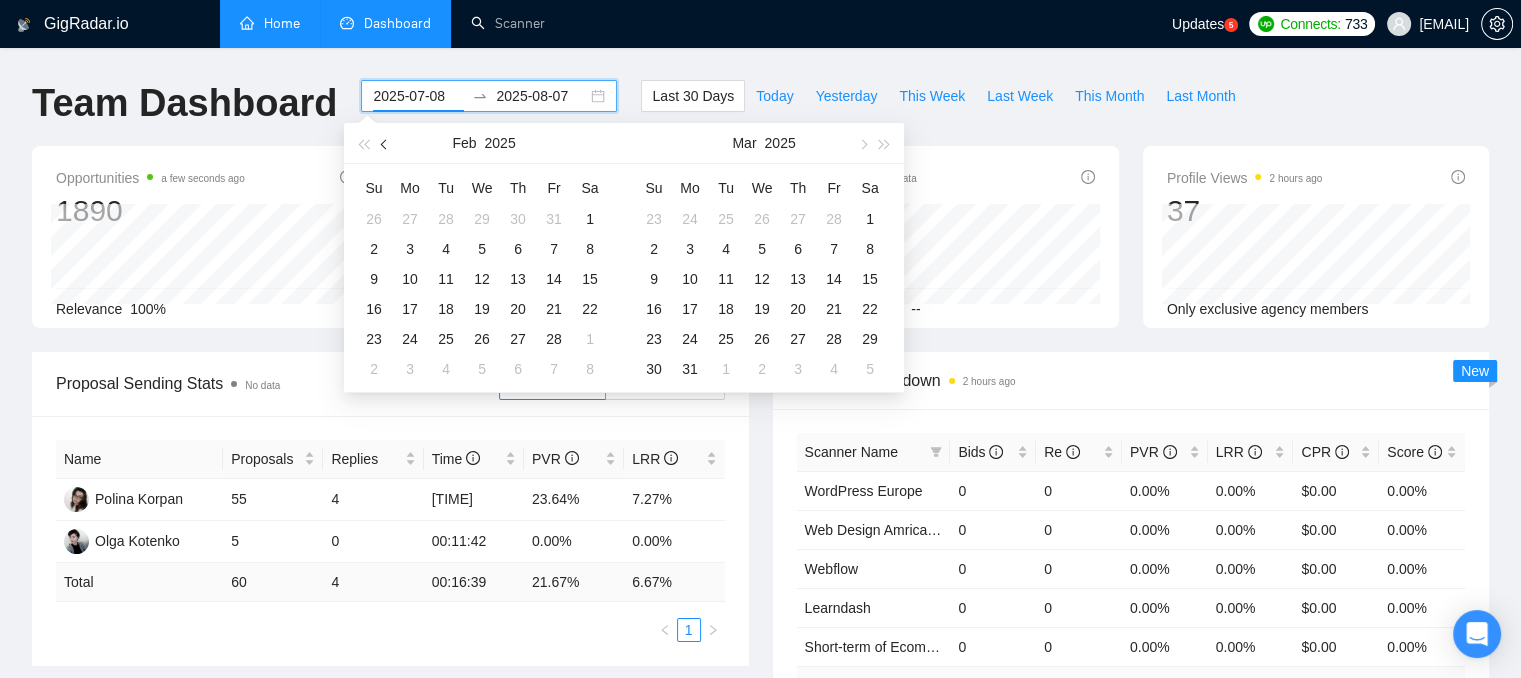 click at bounding box center (386, 144) 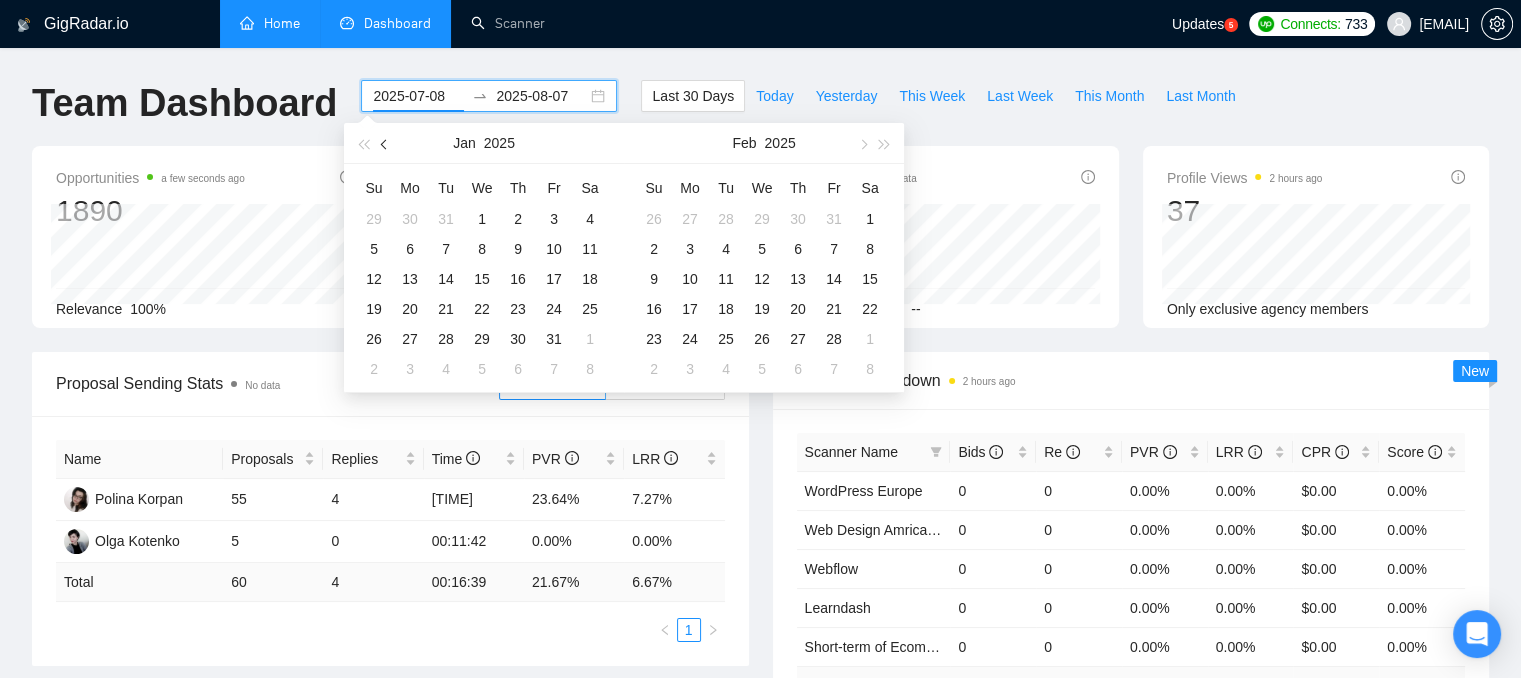 click at bounding box center [386, 144] 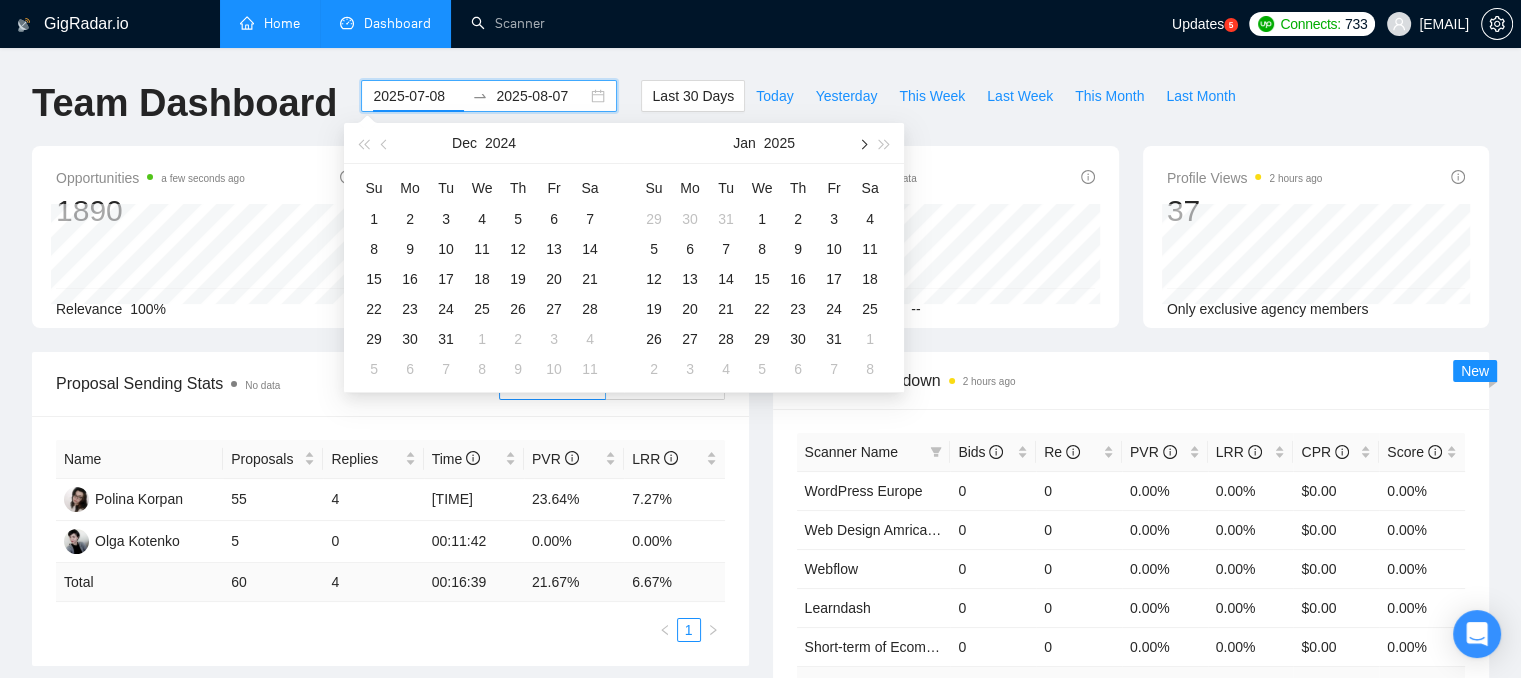 click at bounding box center [862, 144] 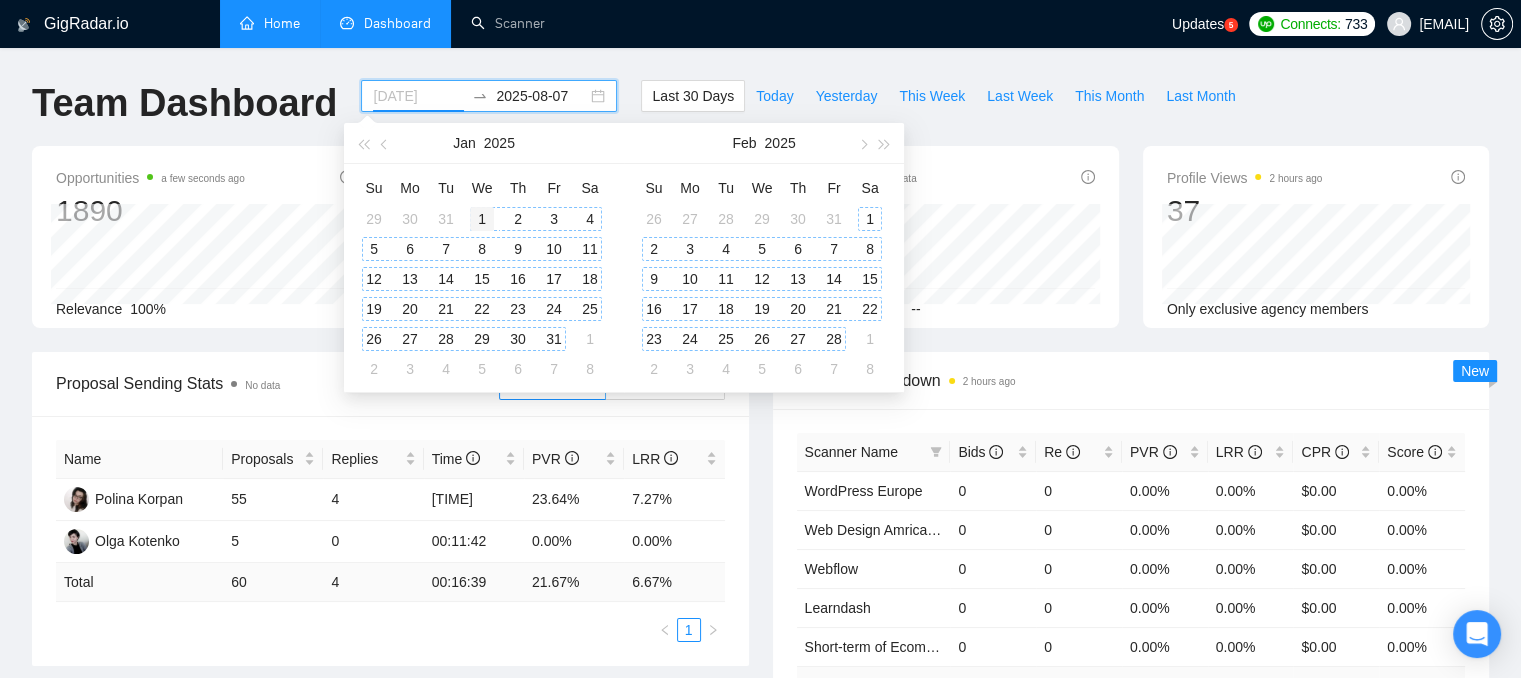 type on "[DATE]" 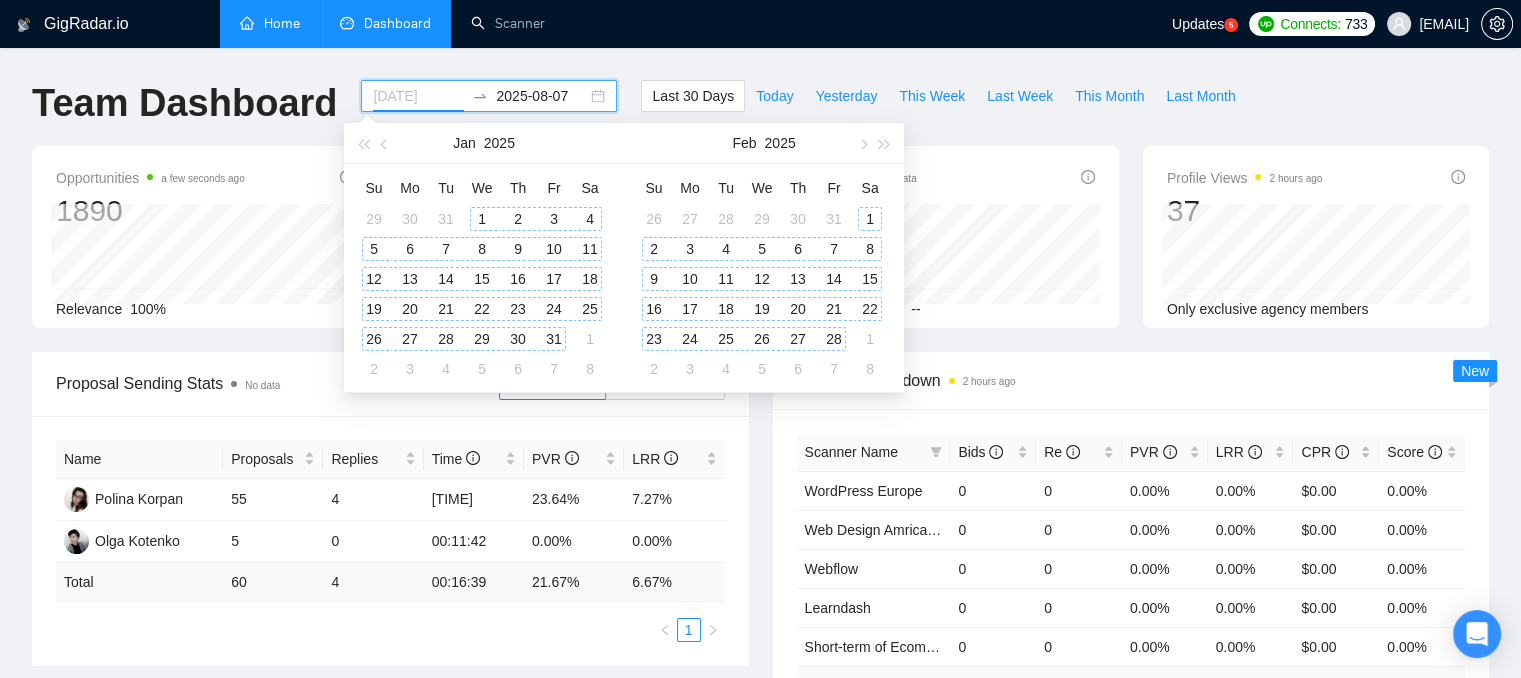 click on "1" at bounding box center (482, 219) 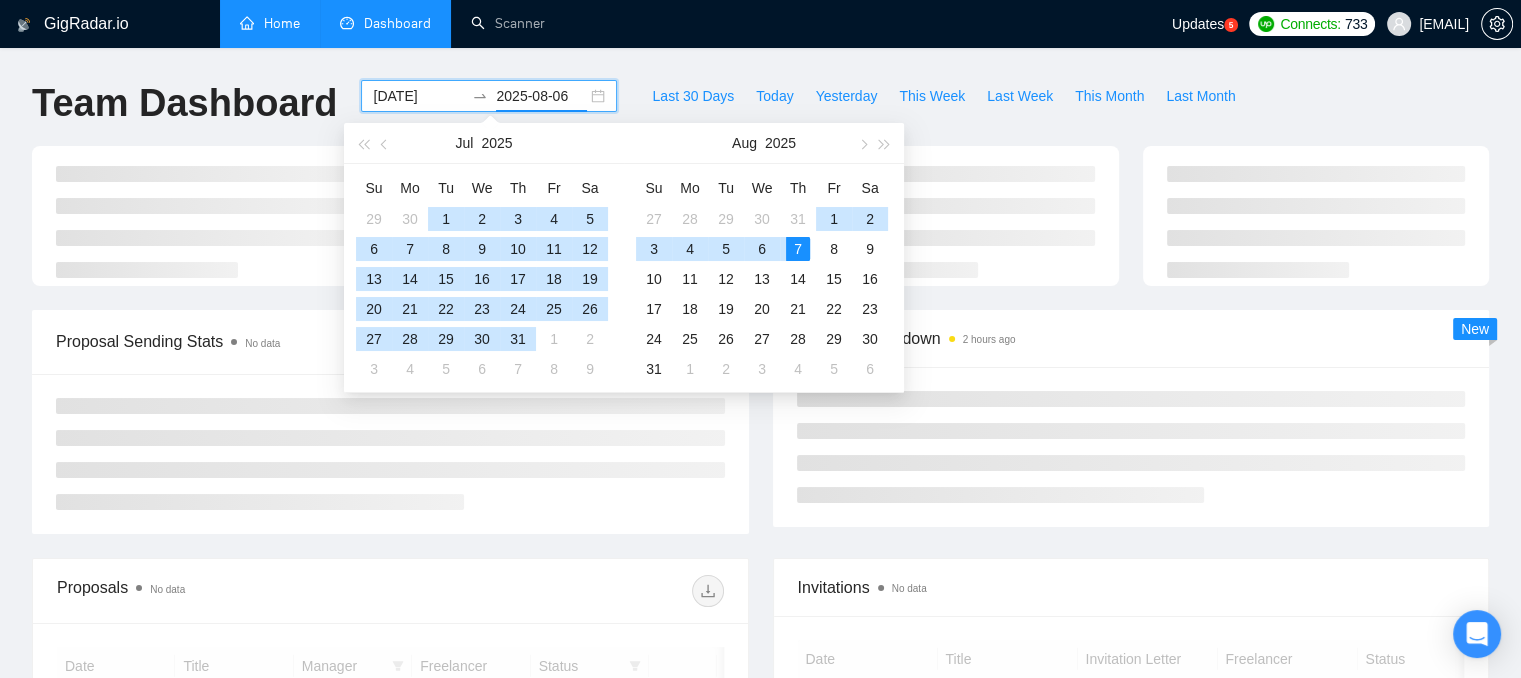 type on "2025-08-07" 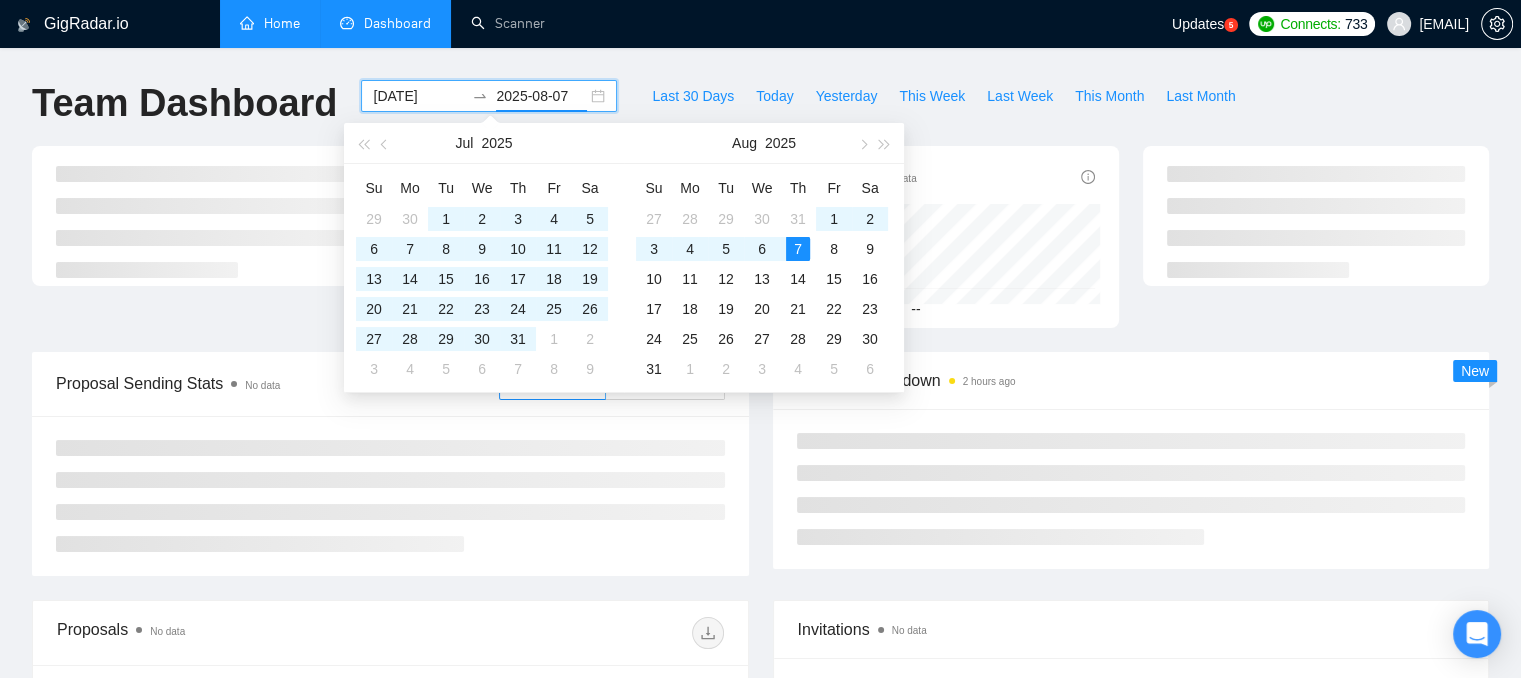 click on "Acceptance Rate --" at bounding box center (946, 309) 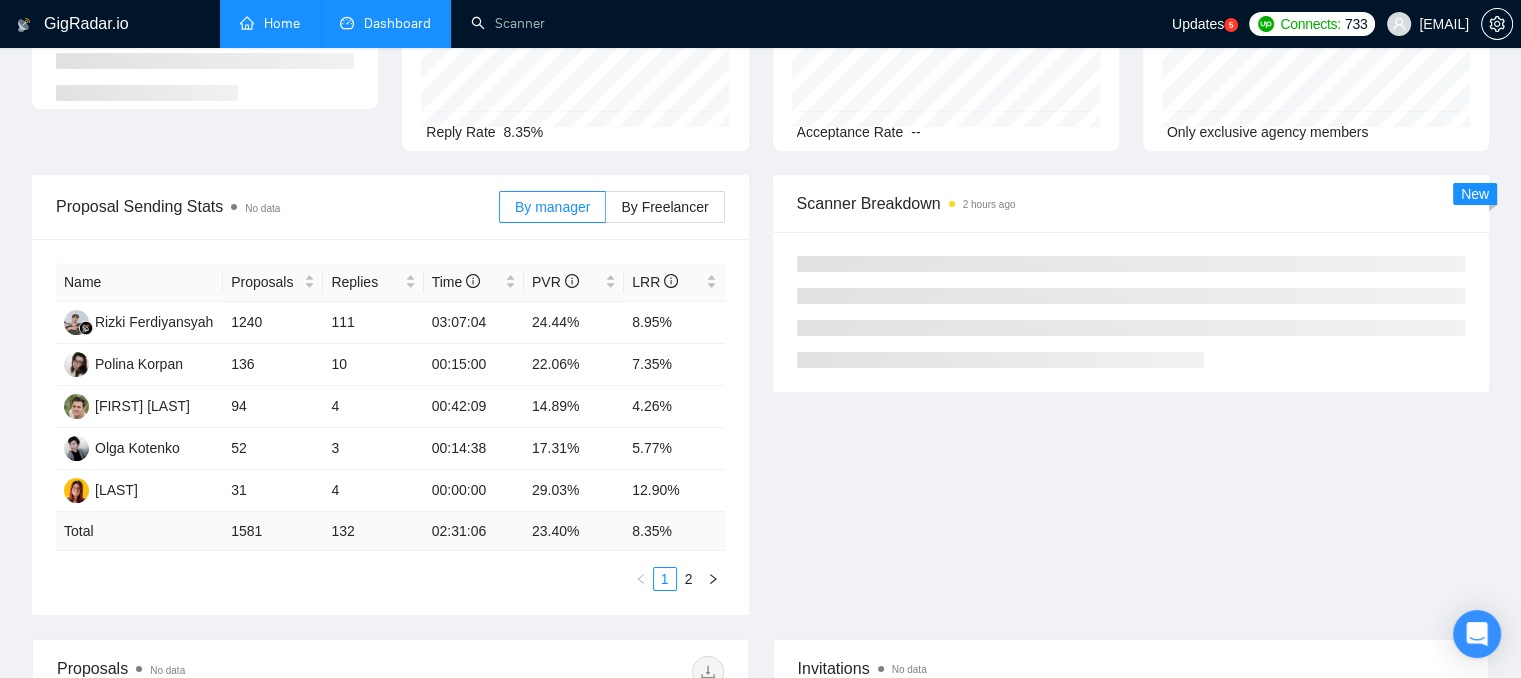 scroll, scrollTop: 200, scrollLeft: 0, axis: vertical 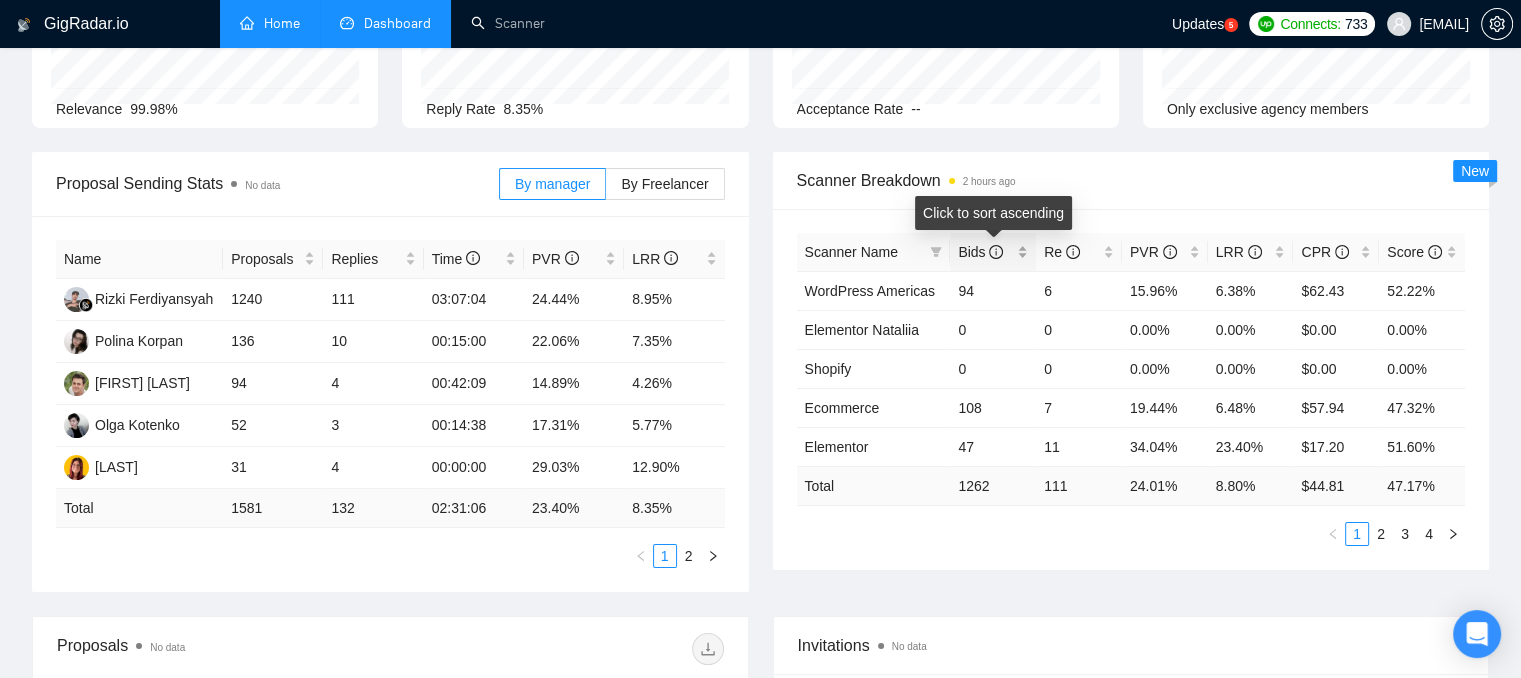 click on "Bids" at bounding box center [993, 252] 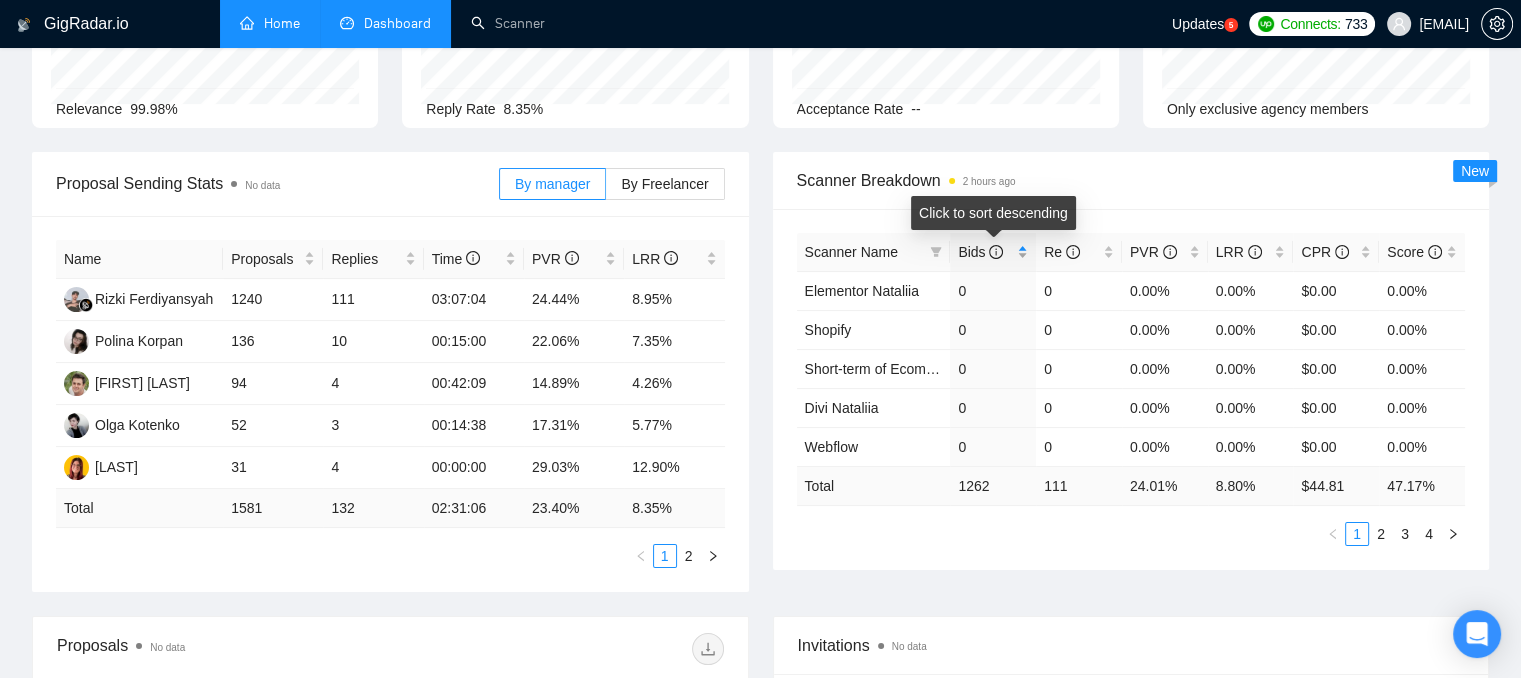 click on "Bids" at bounding box center [993, 252] 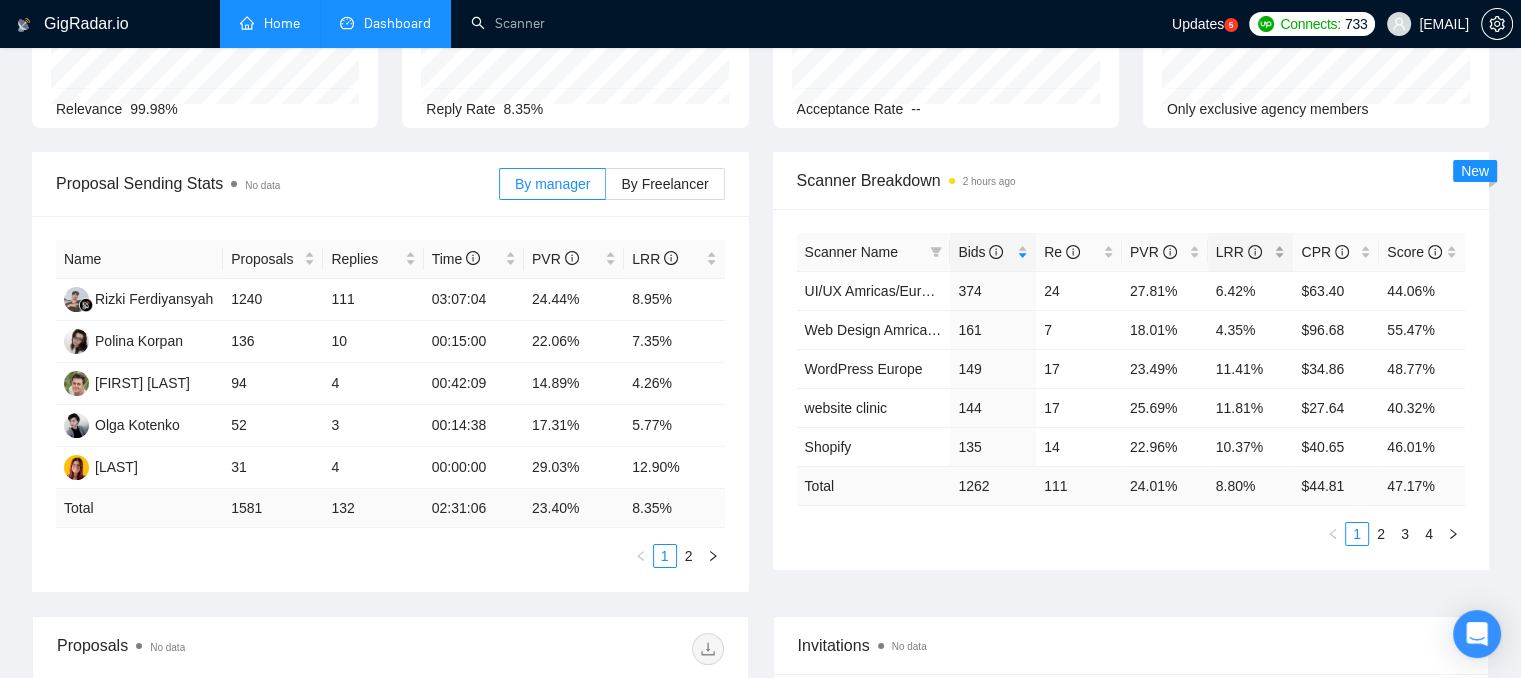 click on "LRR" at bounding box center (1251, 252) 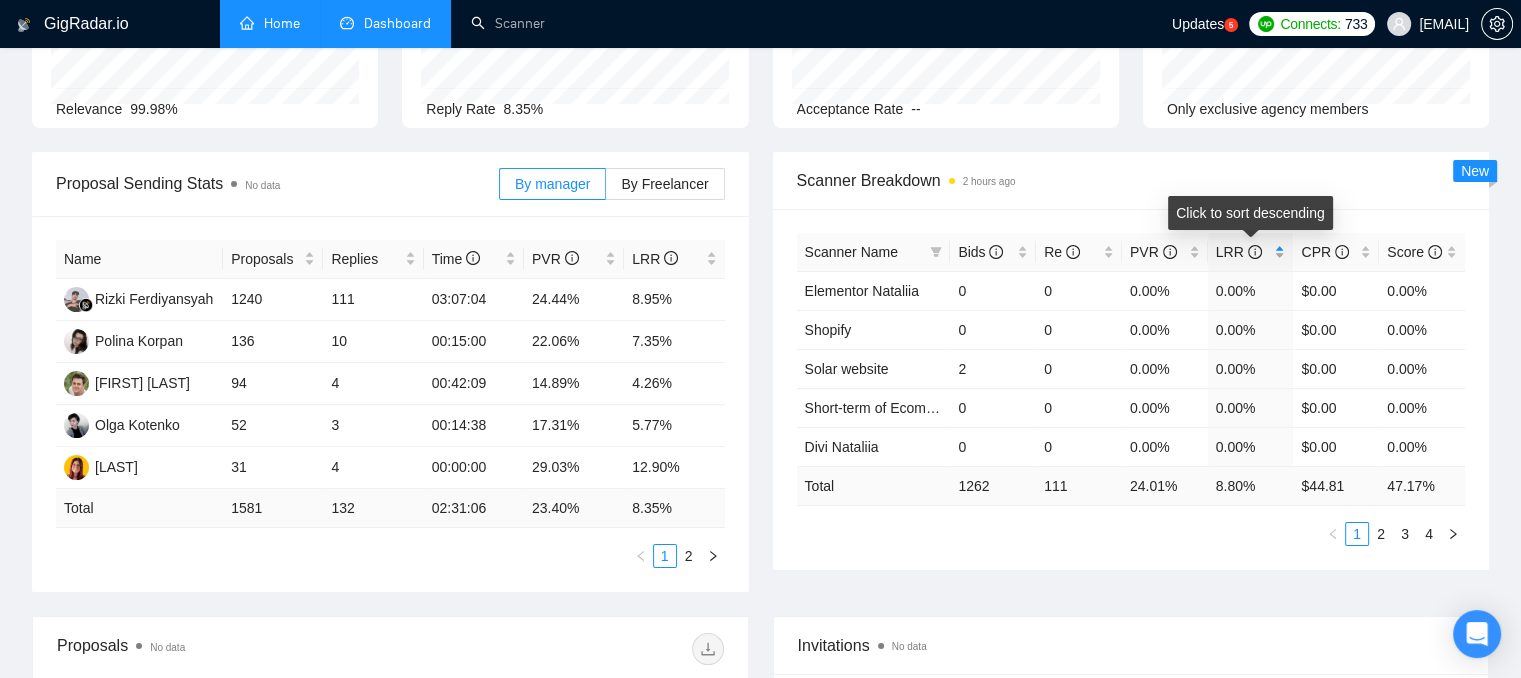 click on "LRR" at bounding box center (1251, 252) 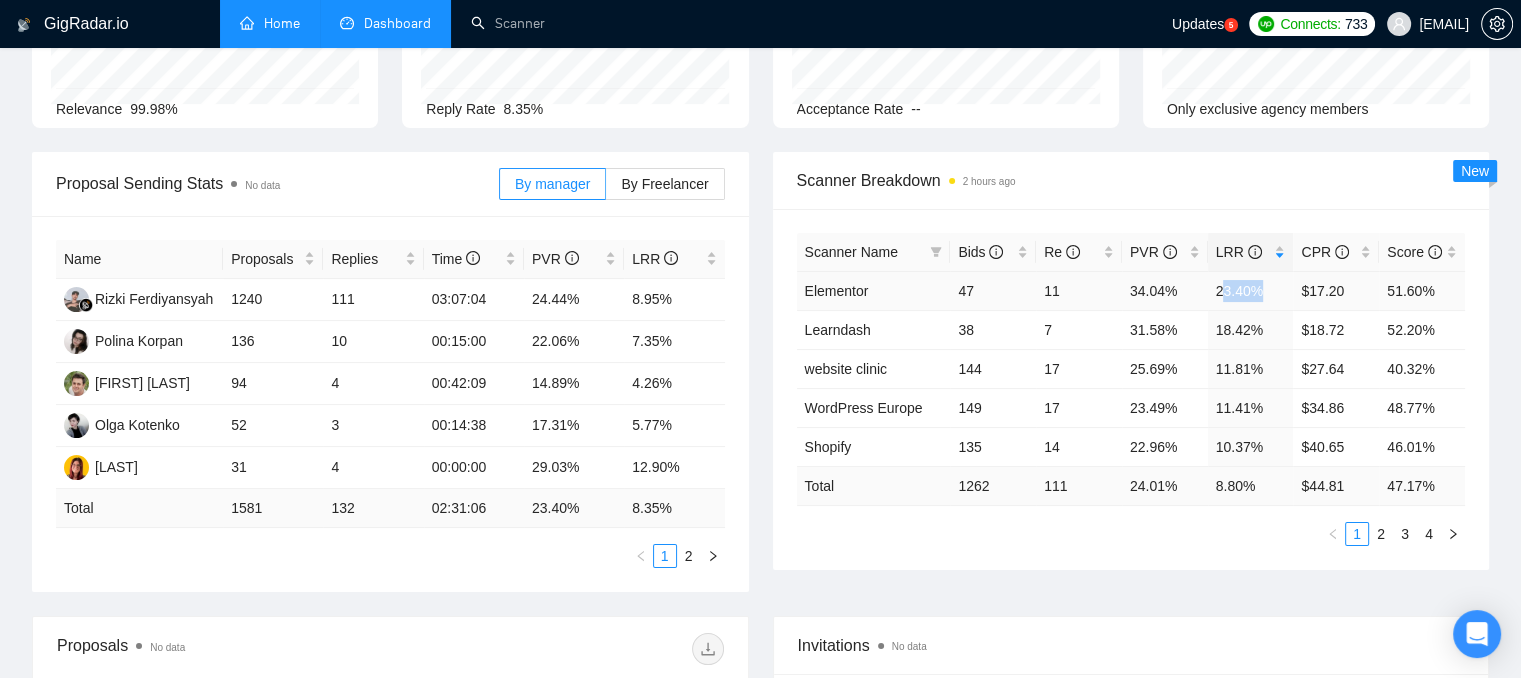 drag, startPoint x: 1259, startPoint y: 288, endPoint x: 1221, endPoint y: 293, distance: 38.327538 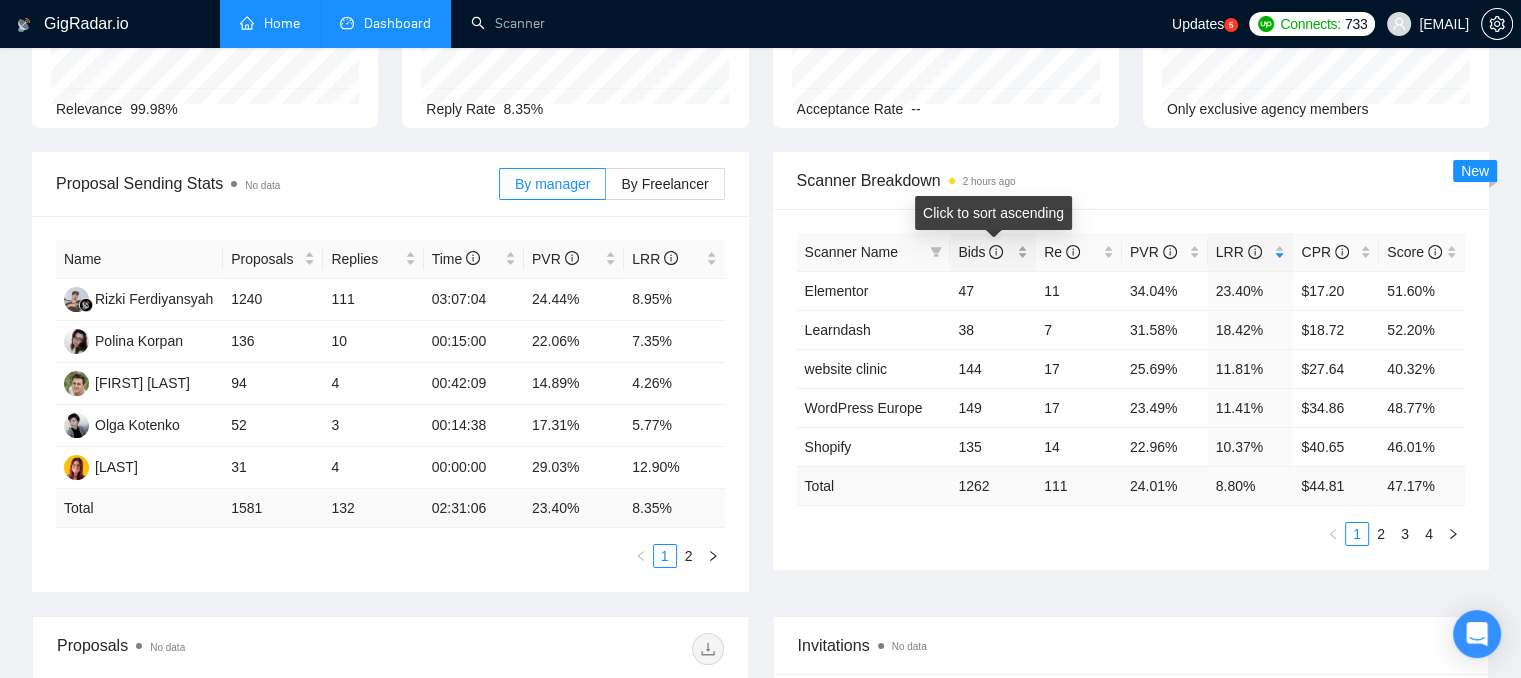 click on "Bids" at bounding box center [993, 252] 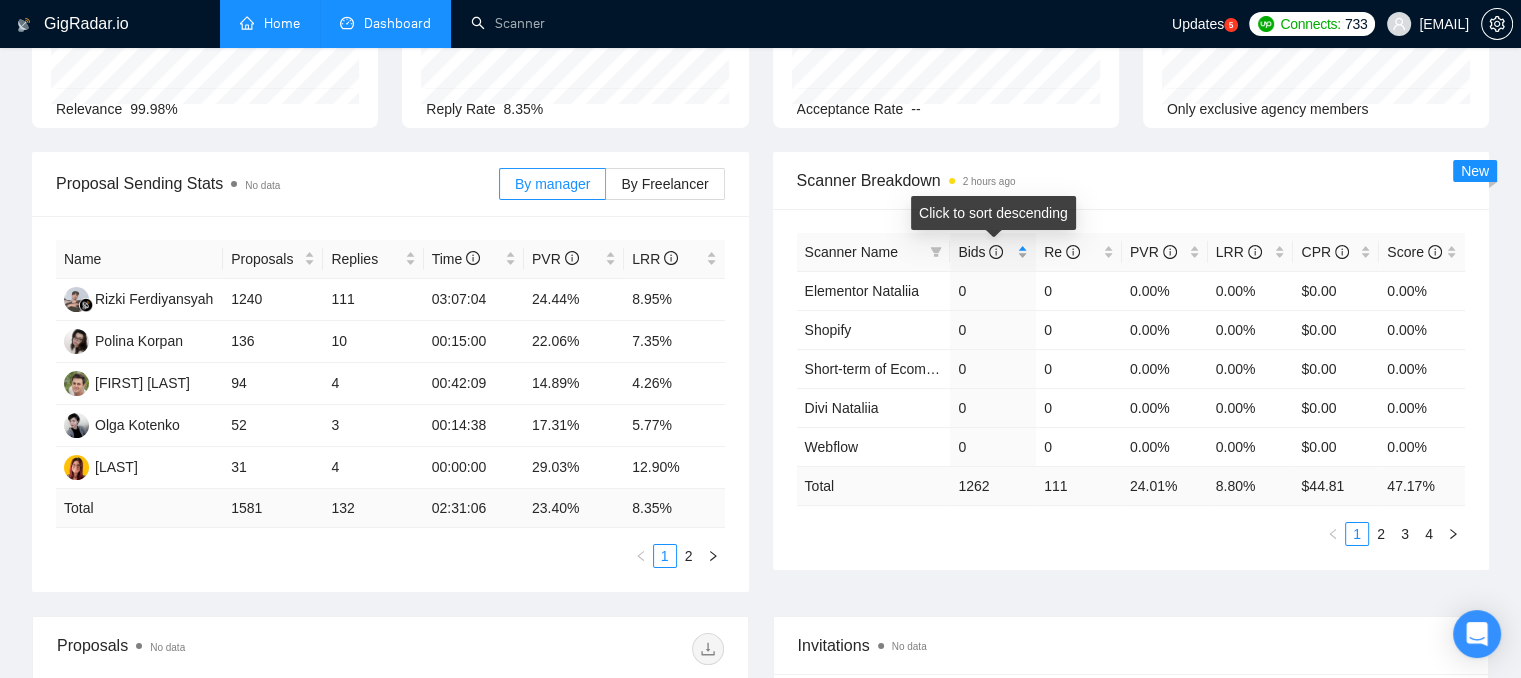 click on "Bids" at bounding box center [993, 252] 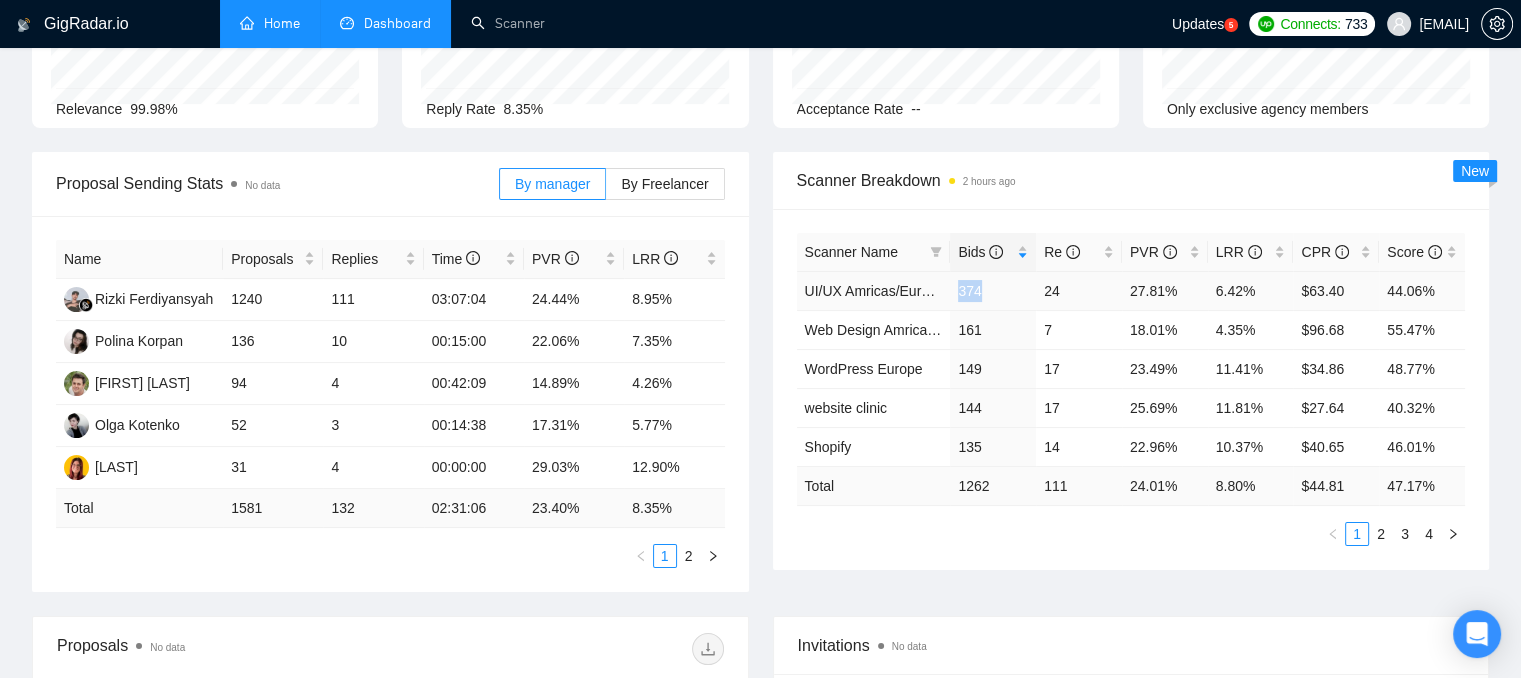 drag, startPoint x: 958, startPoint y: 290, endPoint x: 987, endPoint y: 297, distance: 29.832869 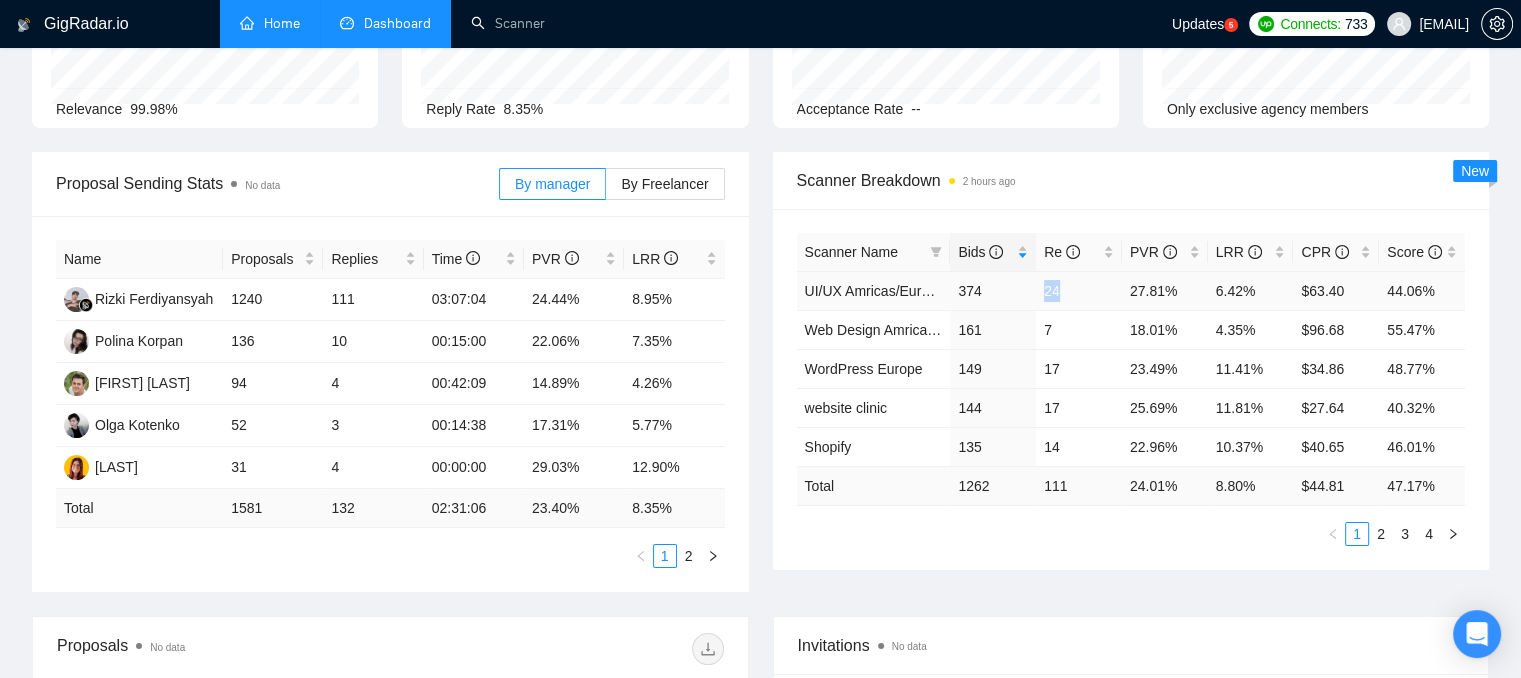 drag, startPoint x: 1044, startPoint y: 293, endPoint x: 1062, endPoint y: 299, distance: 18.973665 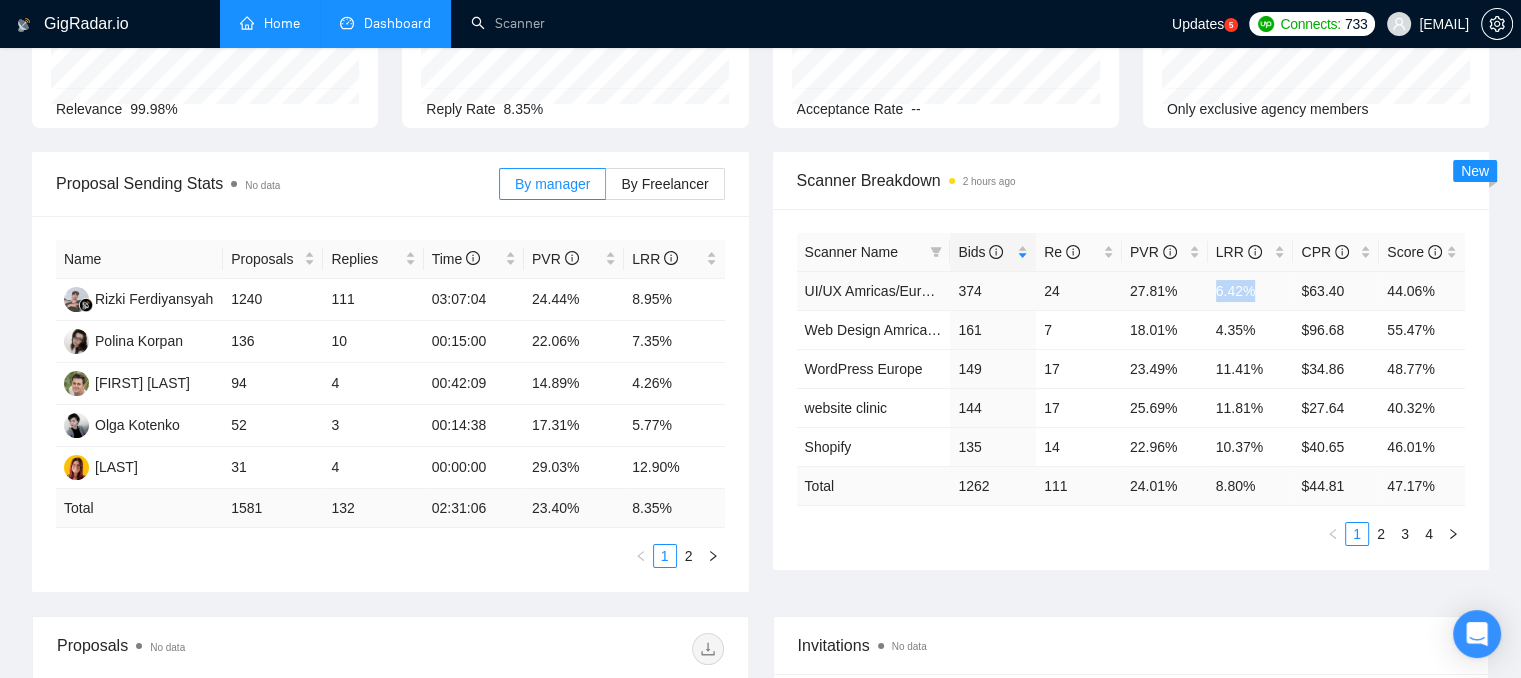 drag, startPoint x: 1214, startPoint y: 293, endPoint x: 1253, endPoint y: 293, distance: 39 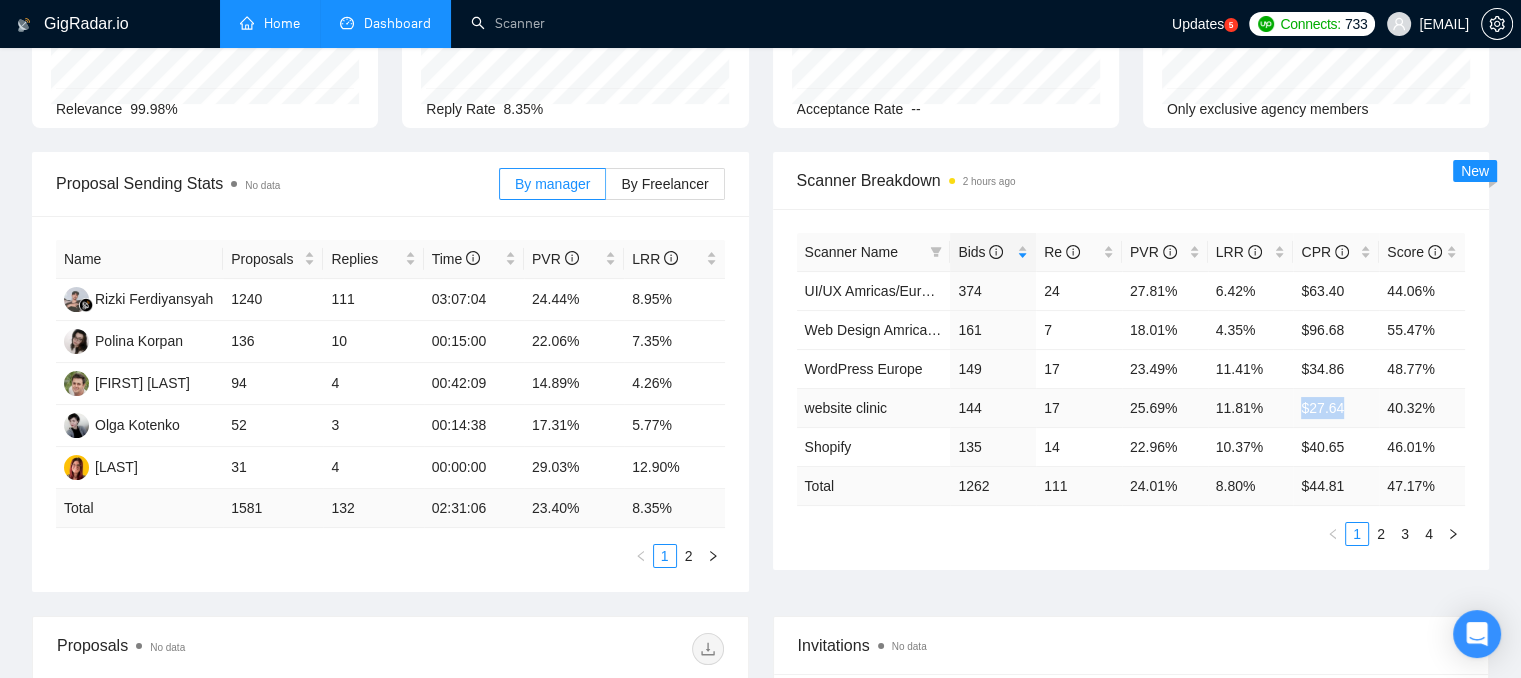 drag, startPoint x: 1304, startPoint y: 411, endPoint x: 1358, endPoint y: 412, distance: 54.00926 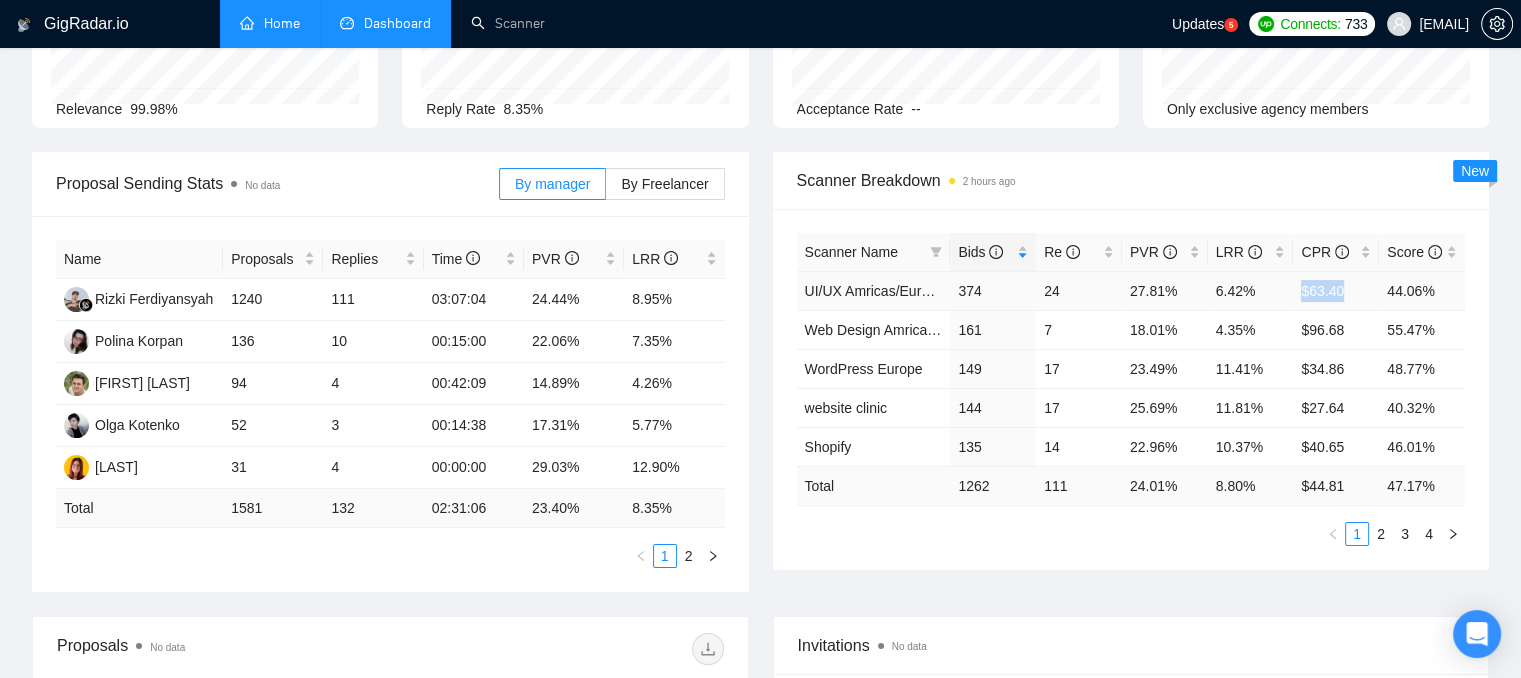 drag, startPoint x: 1302, startPoint y: 289, endPoint x: 1343, endPoint y: 289, distance: 41 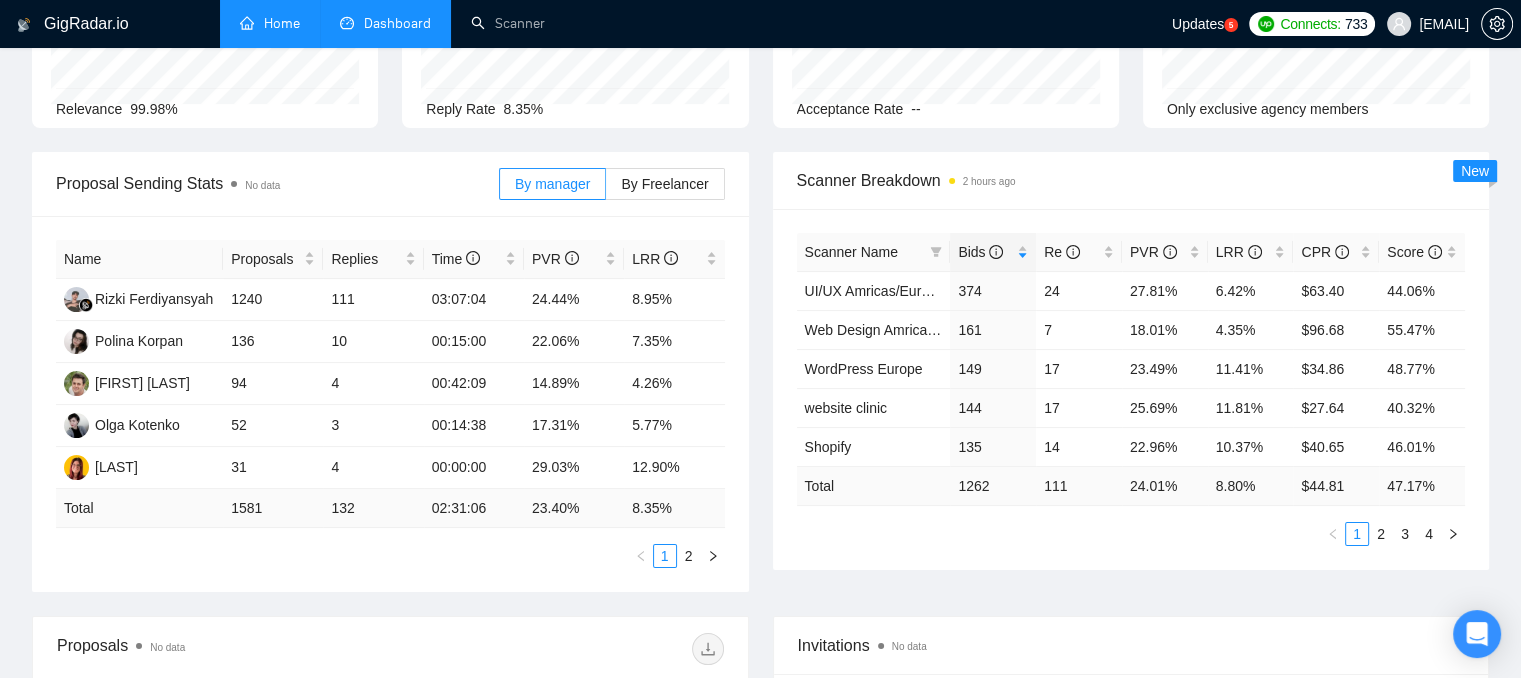 click on "1 2 3 4" at bounding box center [1131, 534] 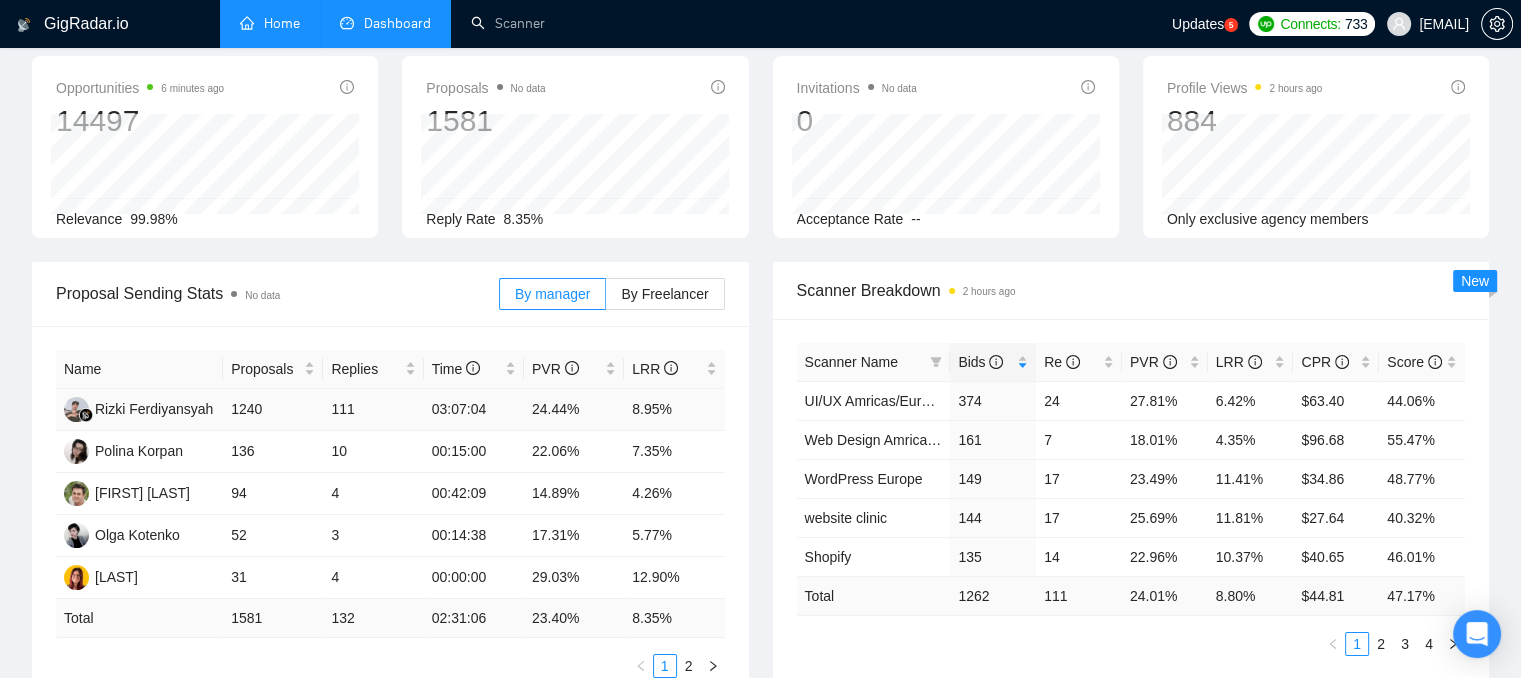 scroll, scrollTop: 0, scrollLeft: 0, axis: both 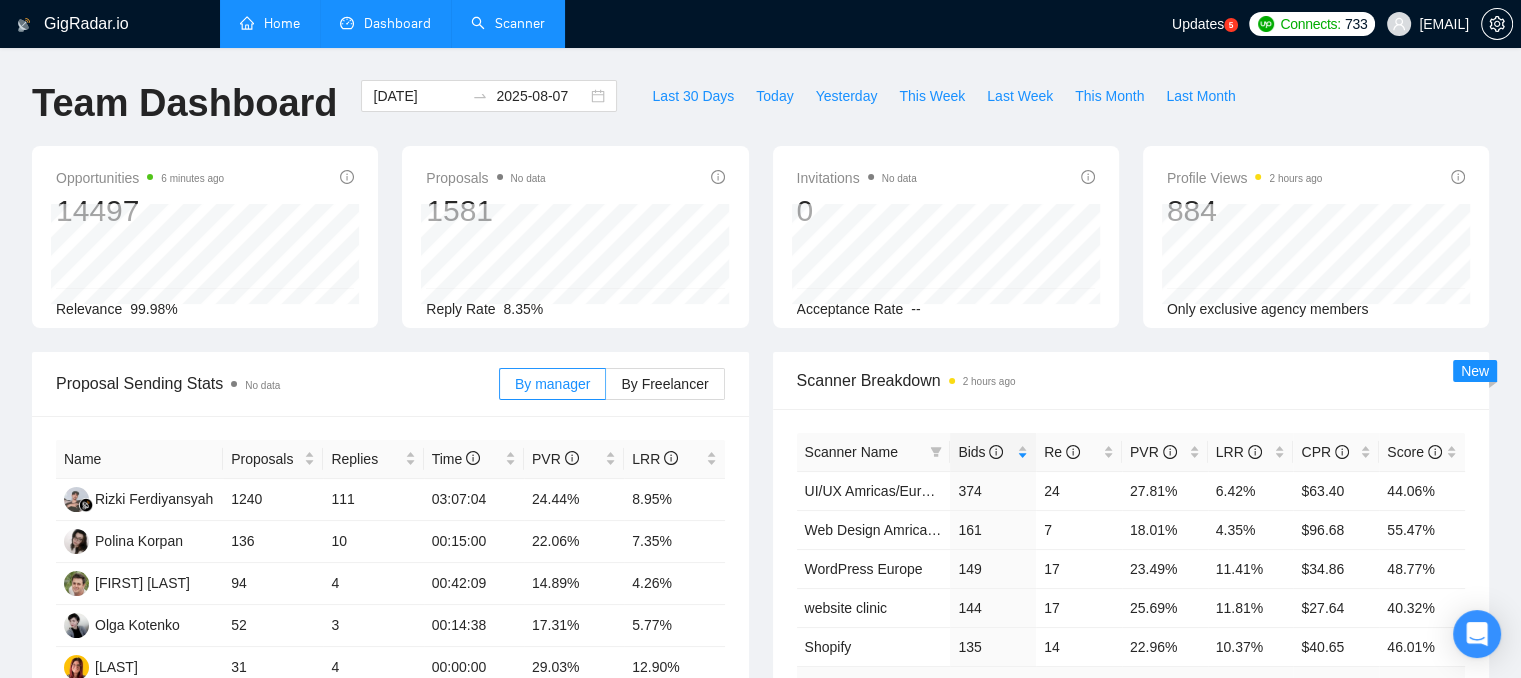click on "Scanner" at bounding box center [508, 23] 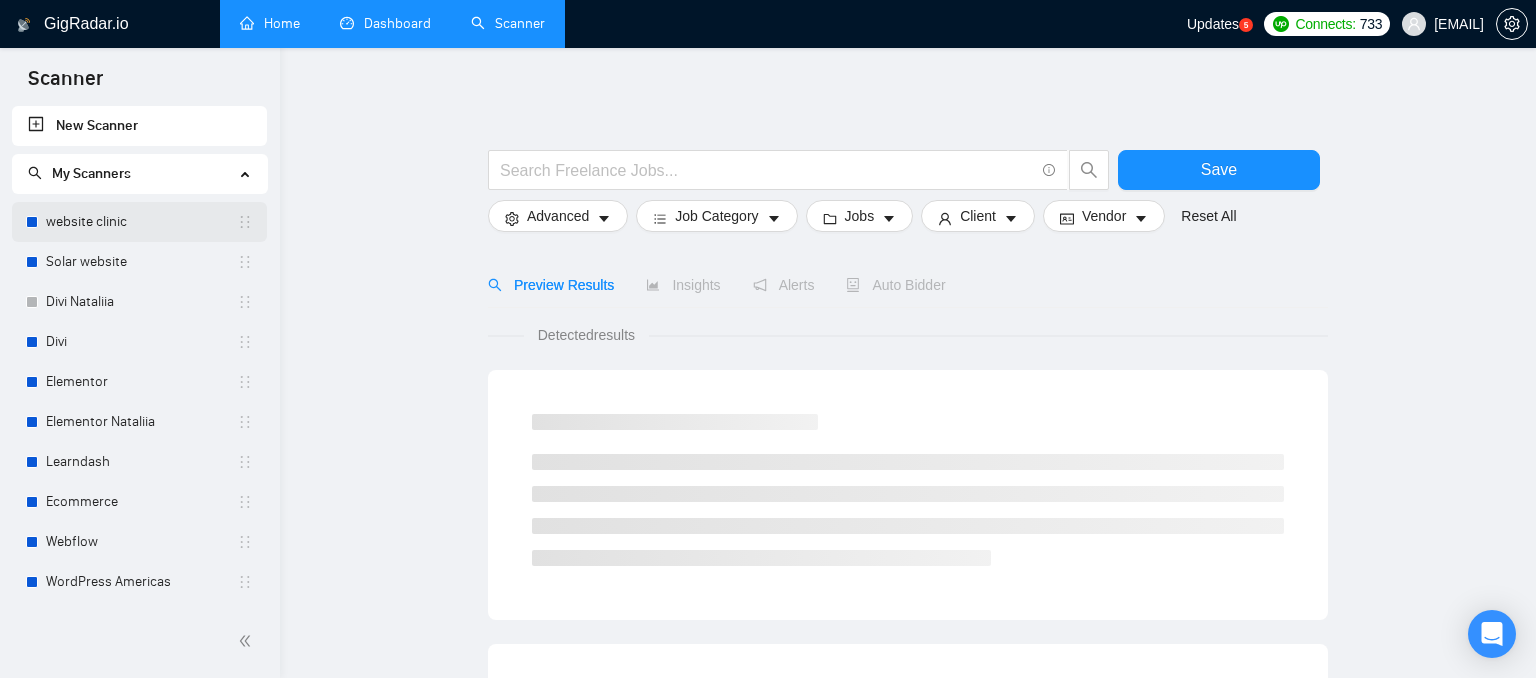 click on "website clinic" at bounding box center (141, 222) 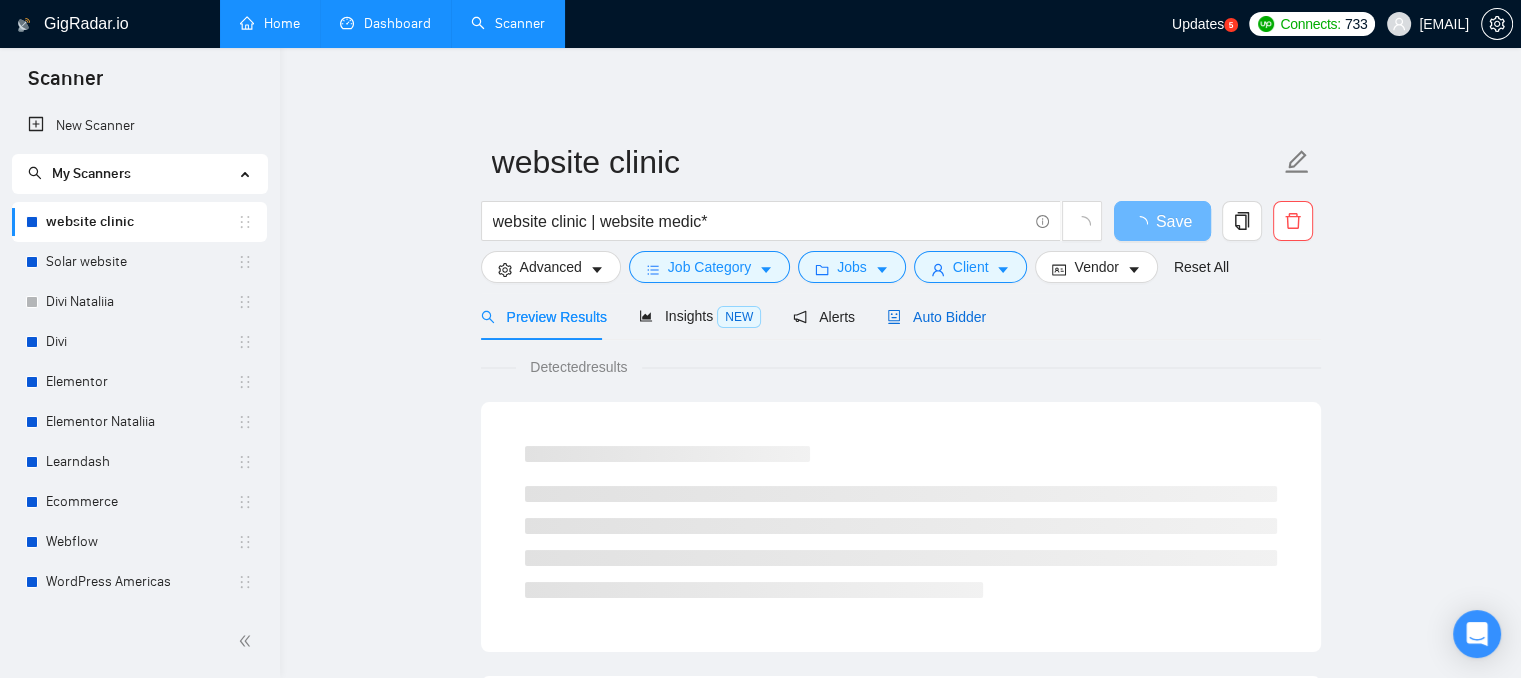click on "Auto Bidder" at bounding box center [936, 317] 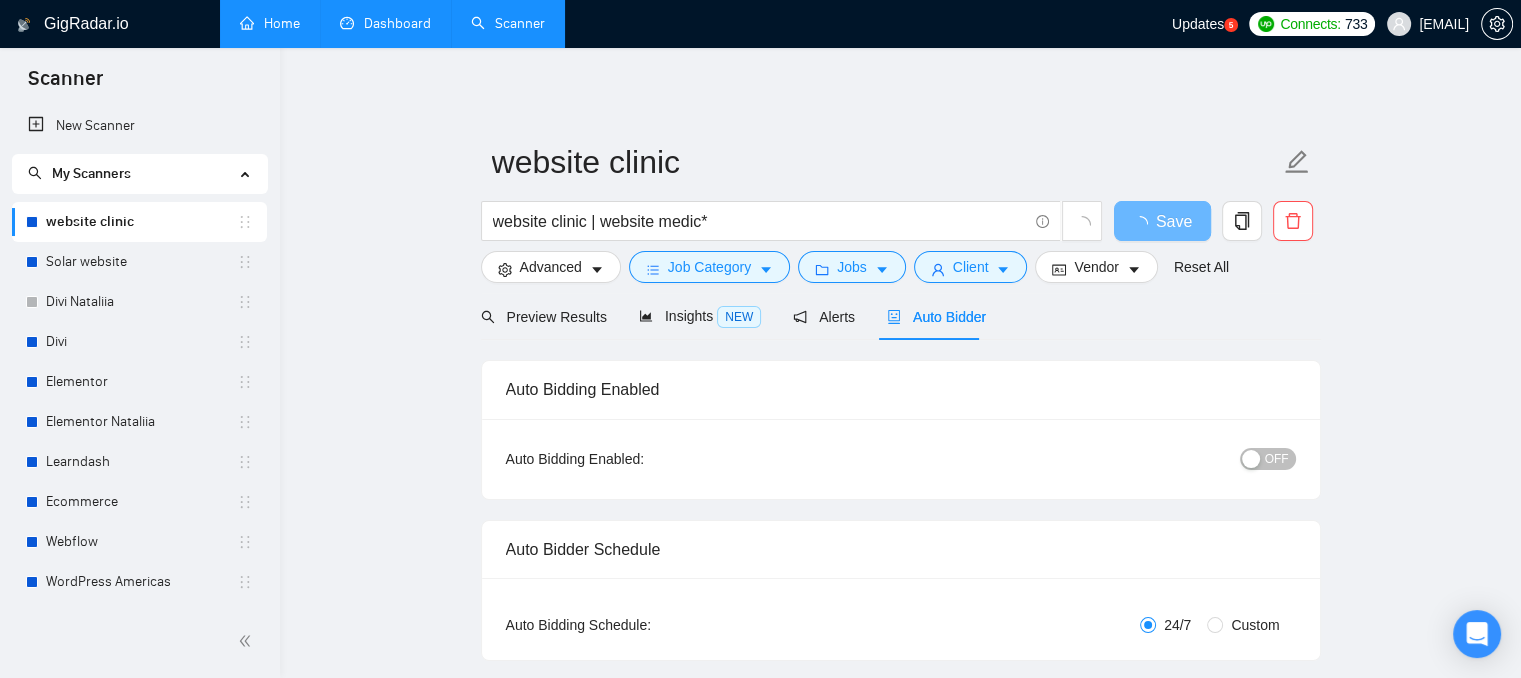 type 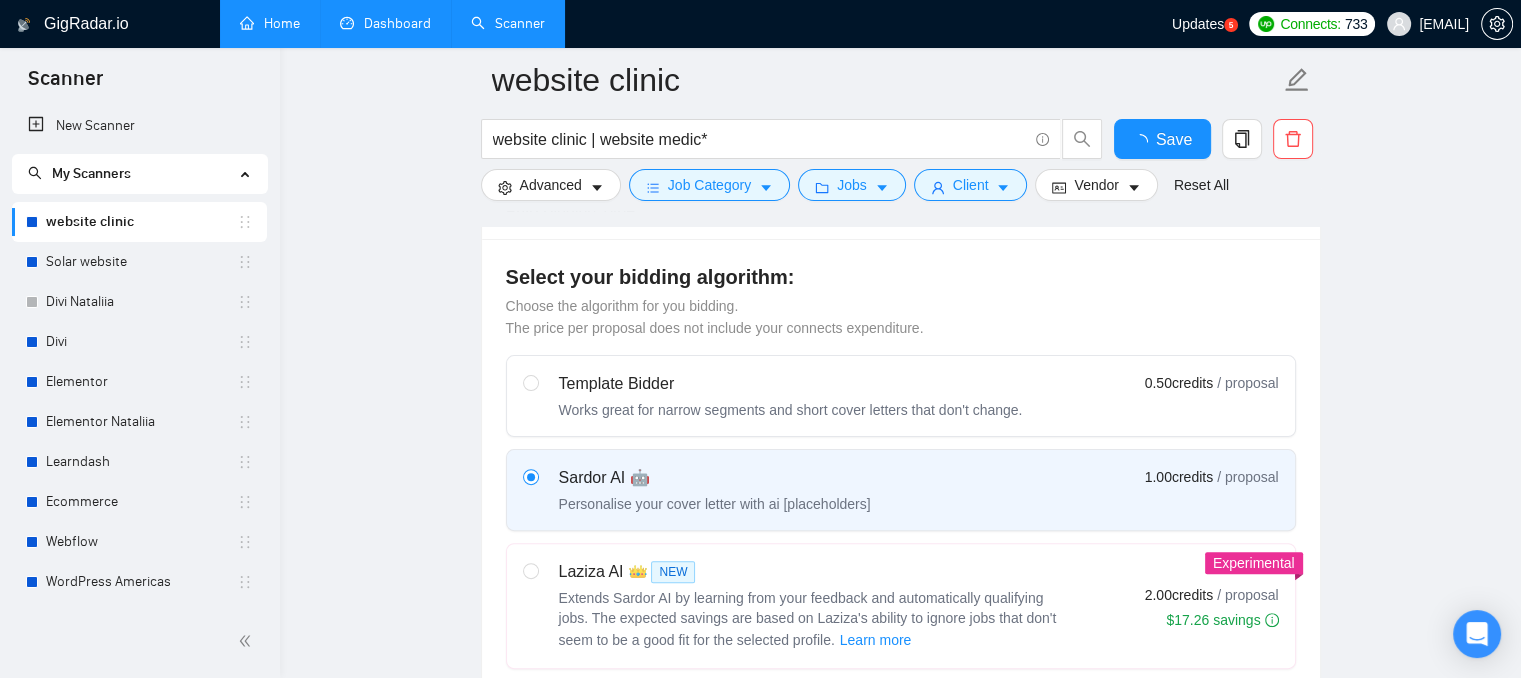 type 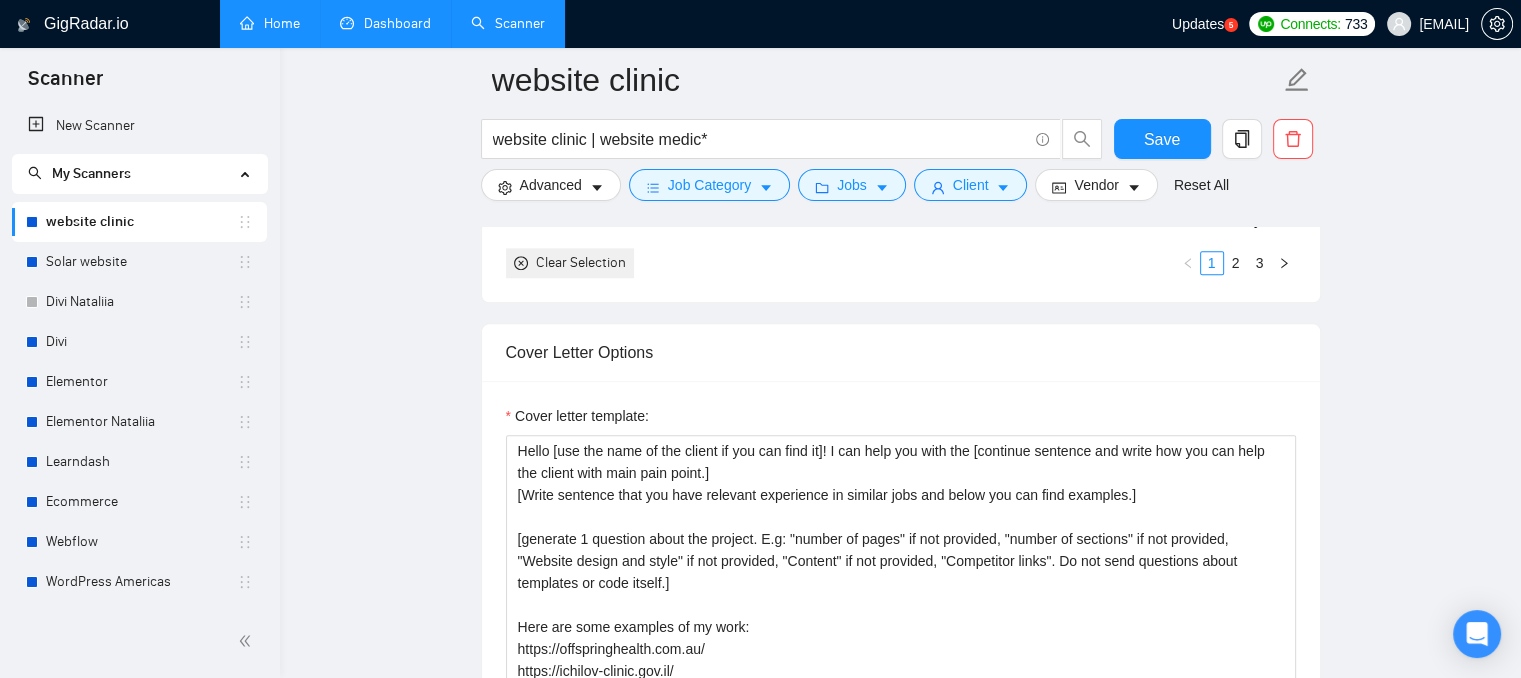 scroll, scrollTop: 2300, scrollLeft: 0, axis: vertical 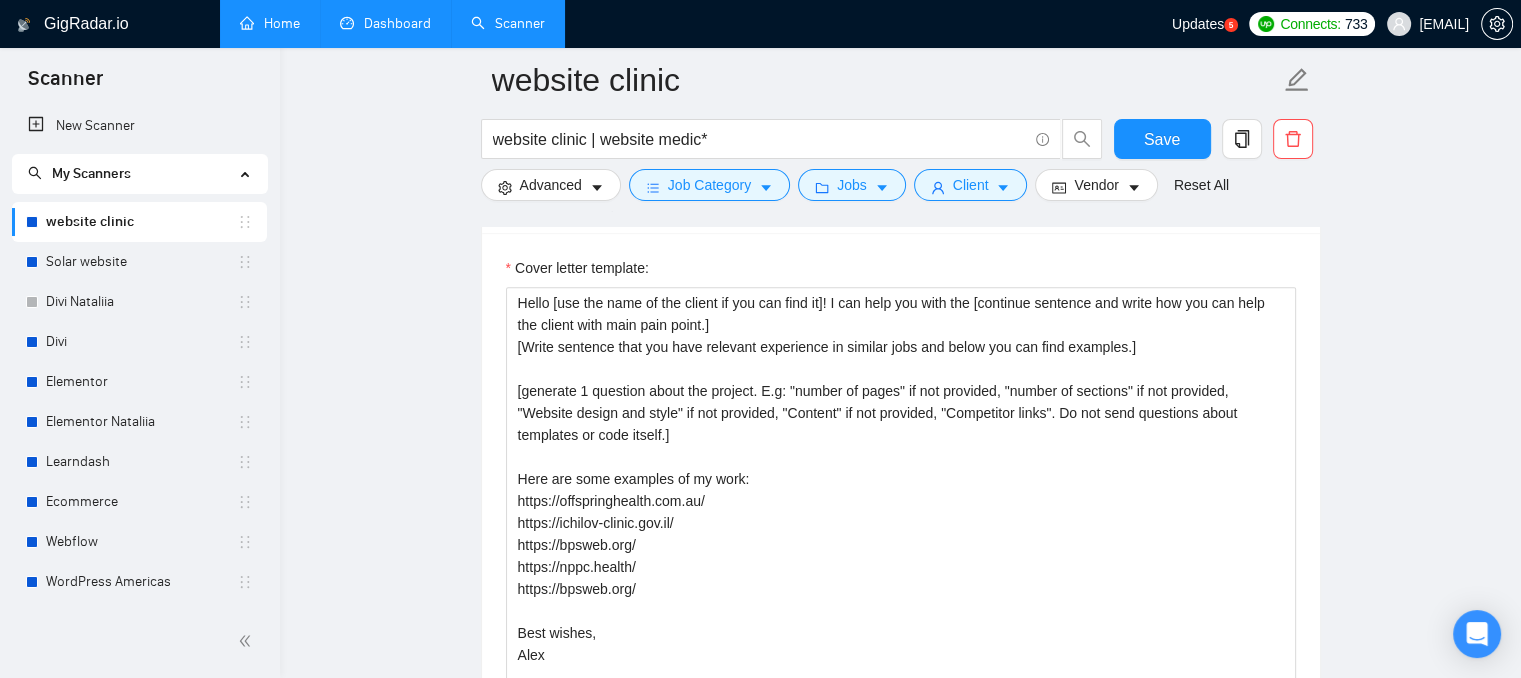 click on "Dashboard" at bounding box center (385, 23) 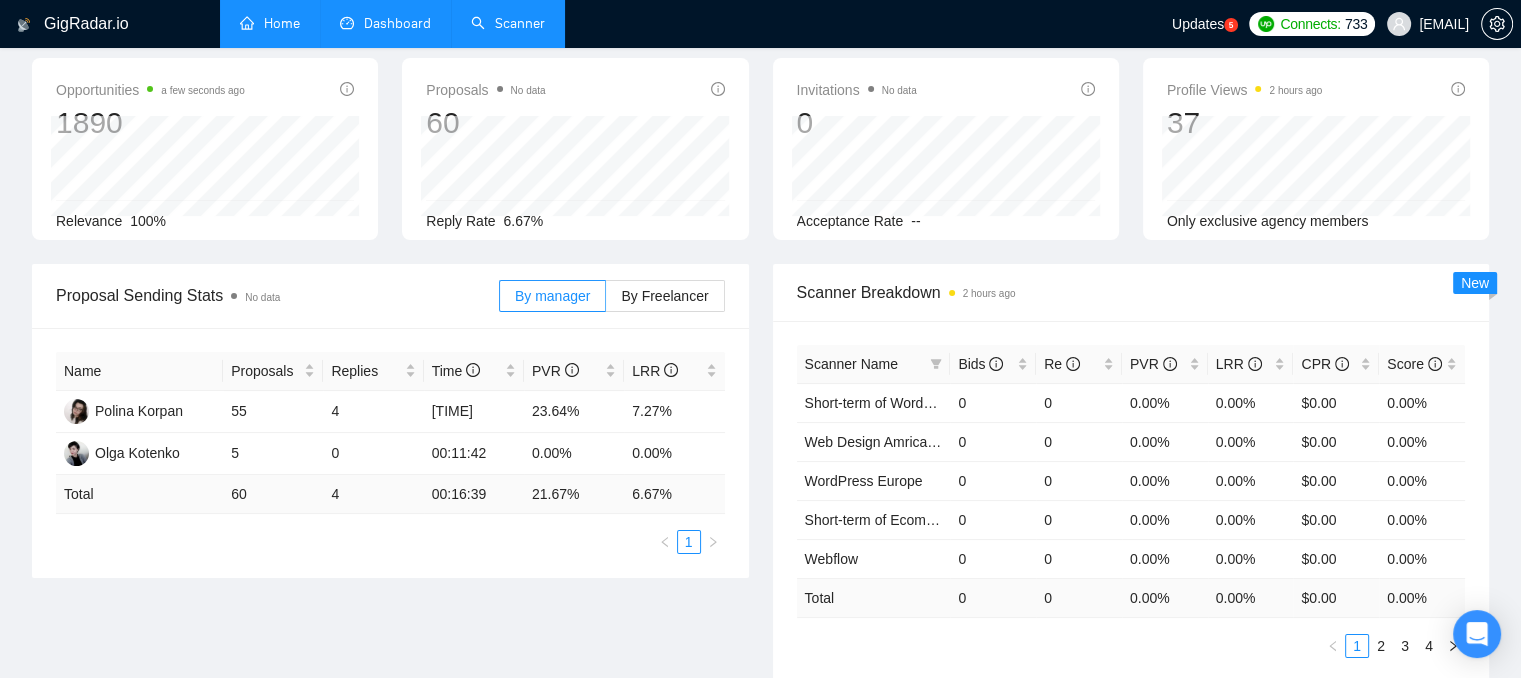 scroll, scrollTop: 0, scrollLeft: 0, axis: both 